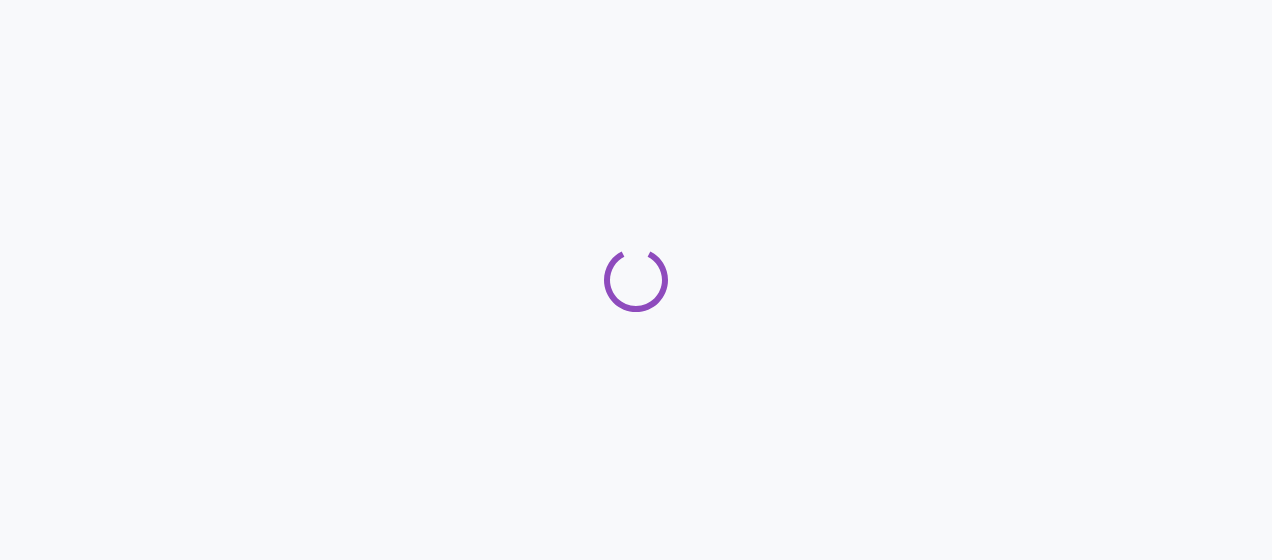 scroll, scrollTop: 0, scrollLeft: 0, axis: both 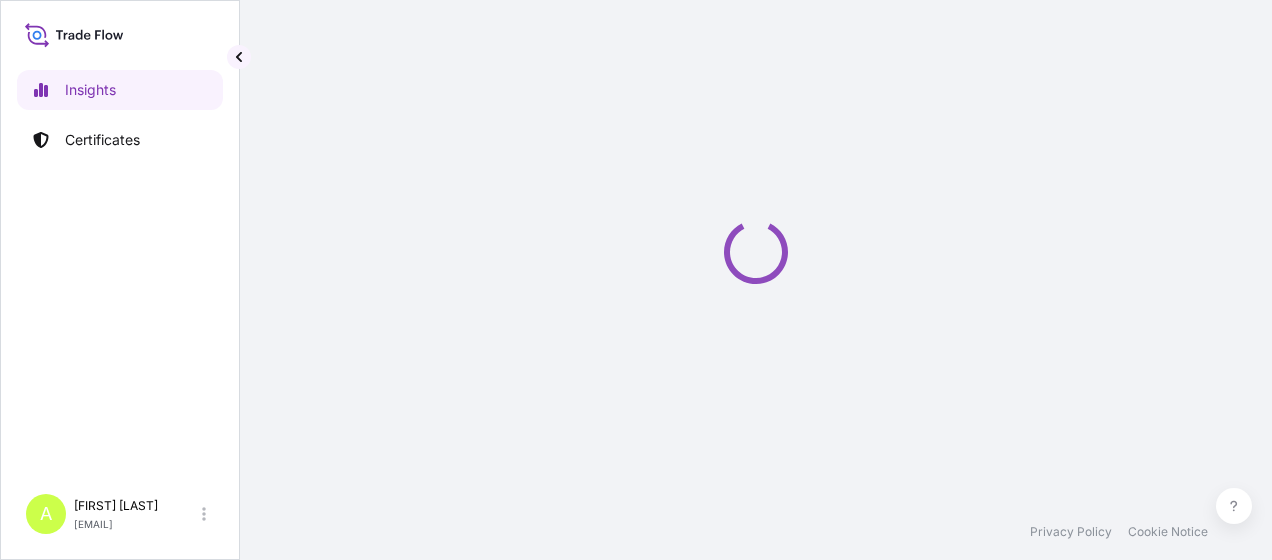 select on "2025" 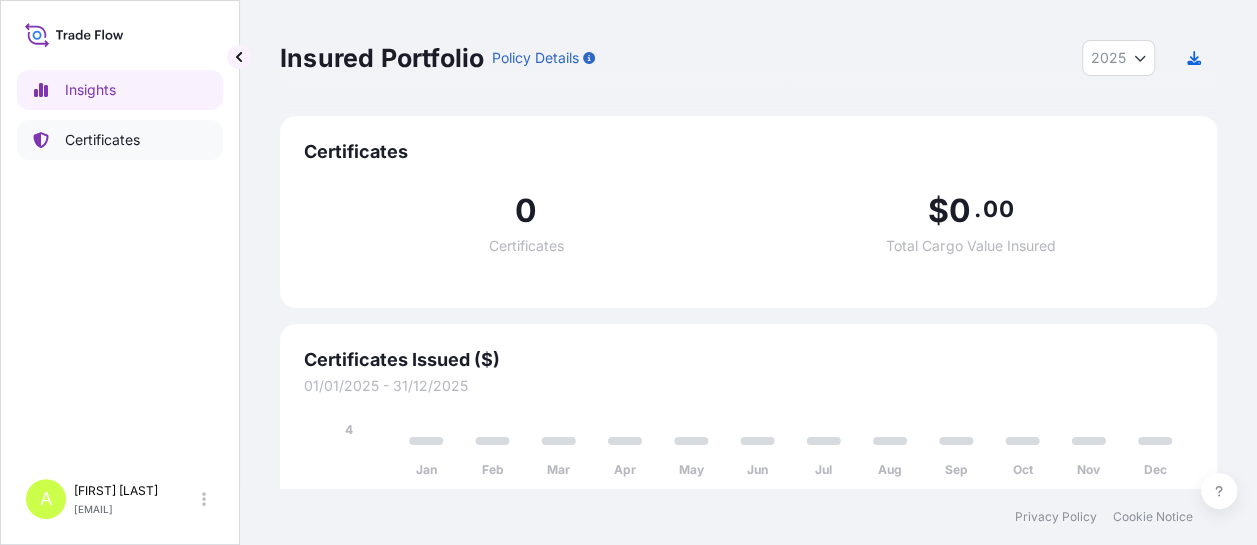 click on "Certificates" at bounding box center [120, 140] 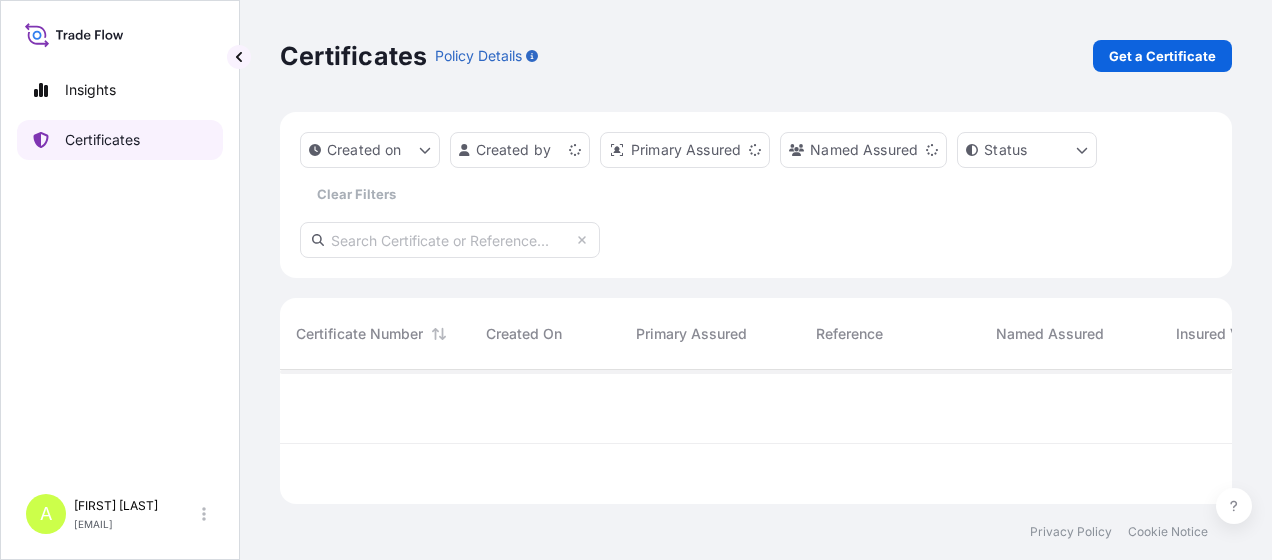 scroll, scrollTop: 16, scrollLeft: 16, axis: both 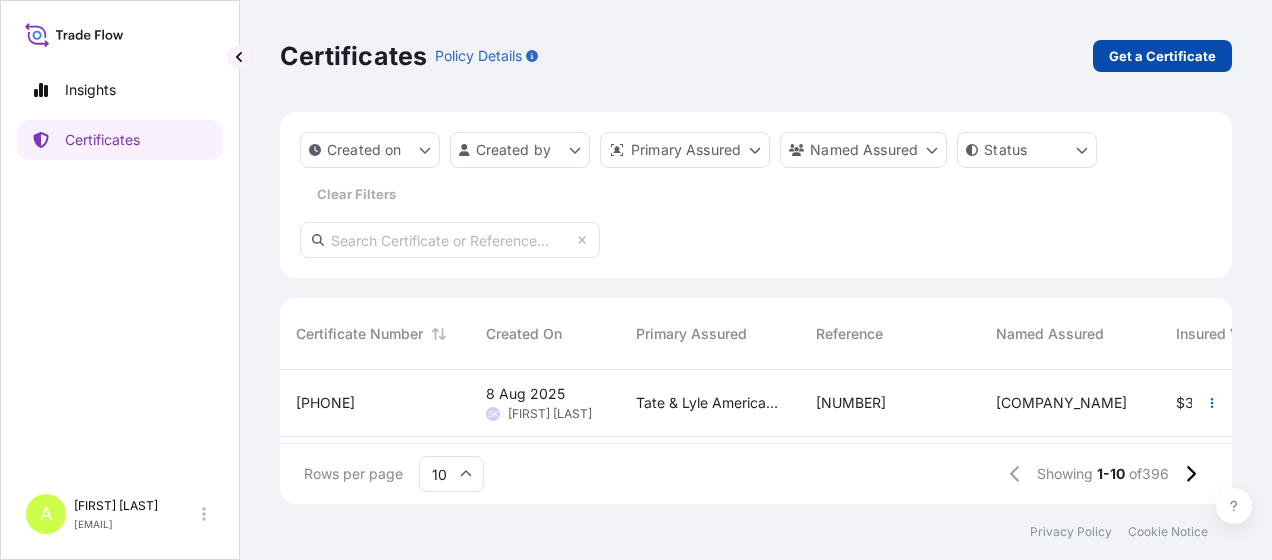 click on "Get a Certificate" at bounding box center (1162, 56) 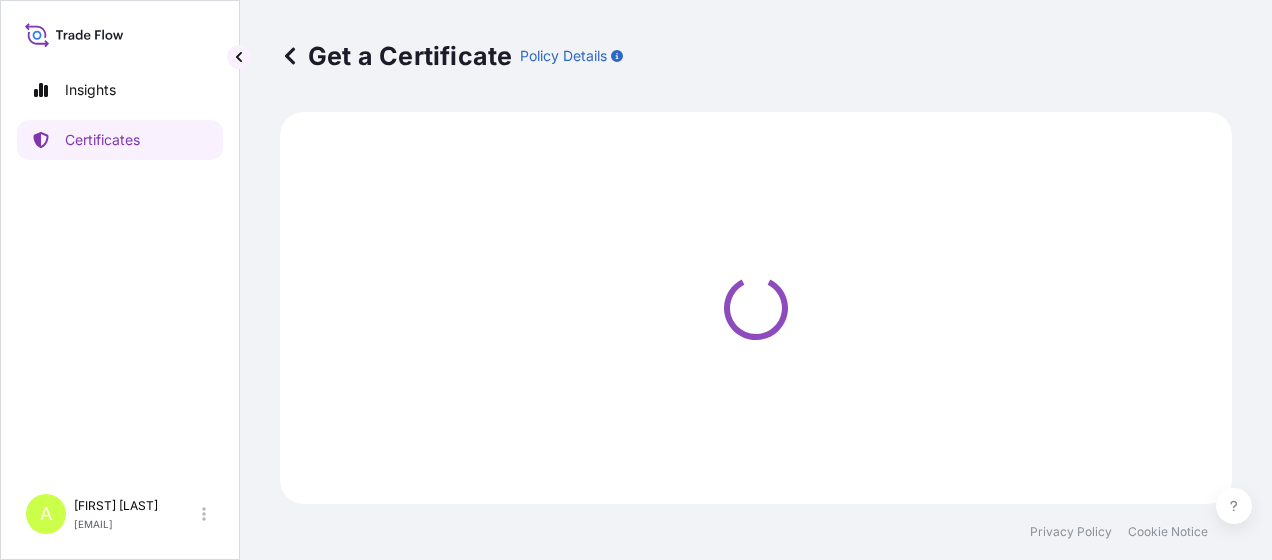 select on "Sea" 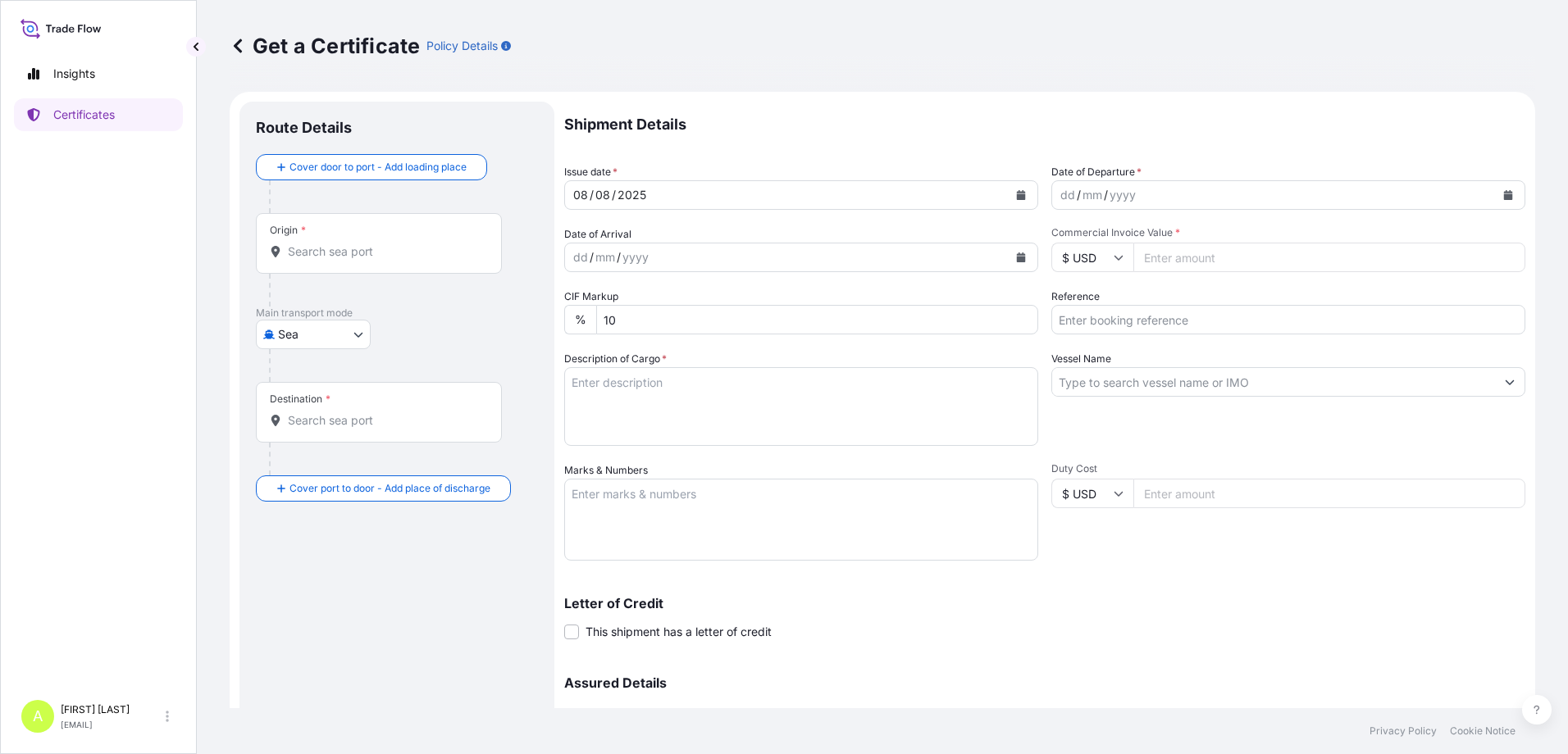 click on "dd / mm / yyyy" at bounding box center [1274, 195] 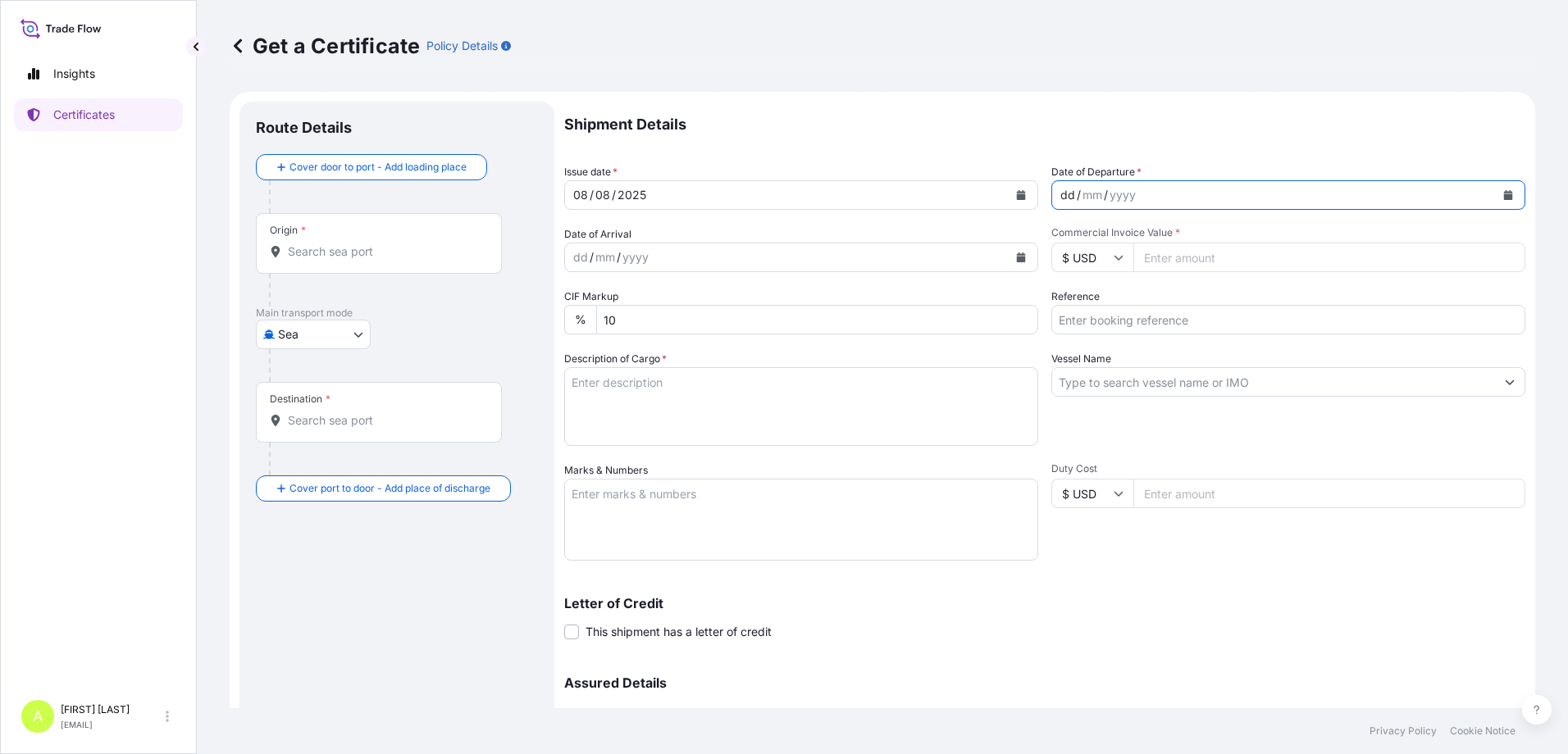 click 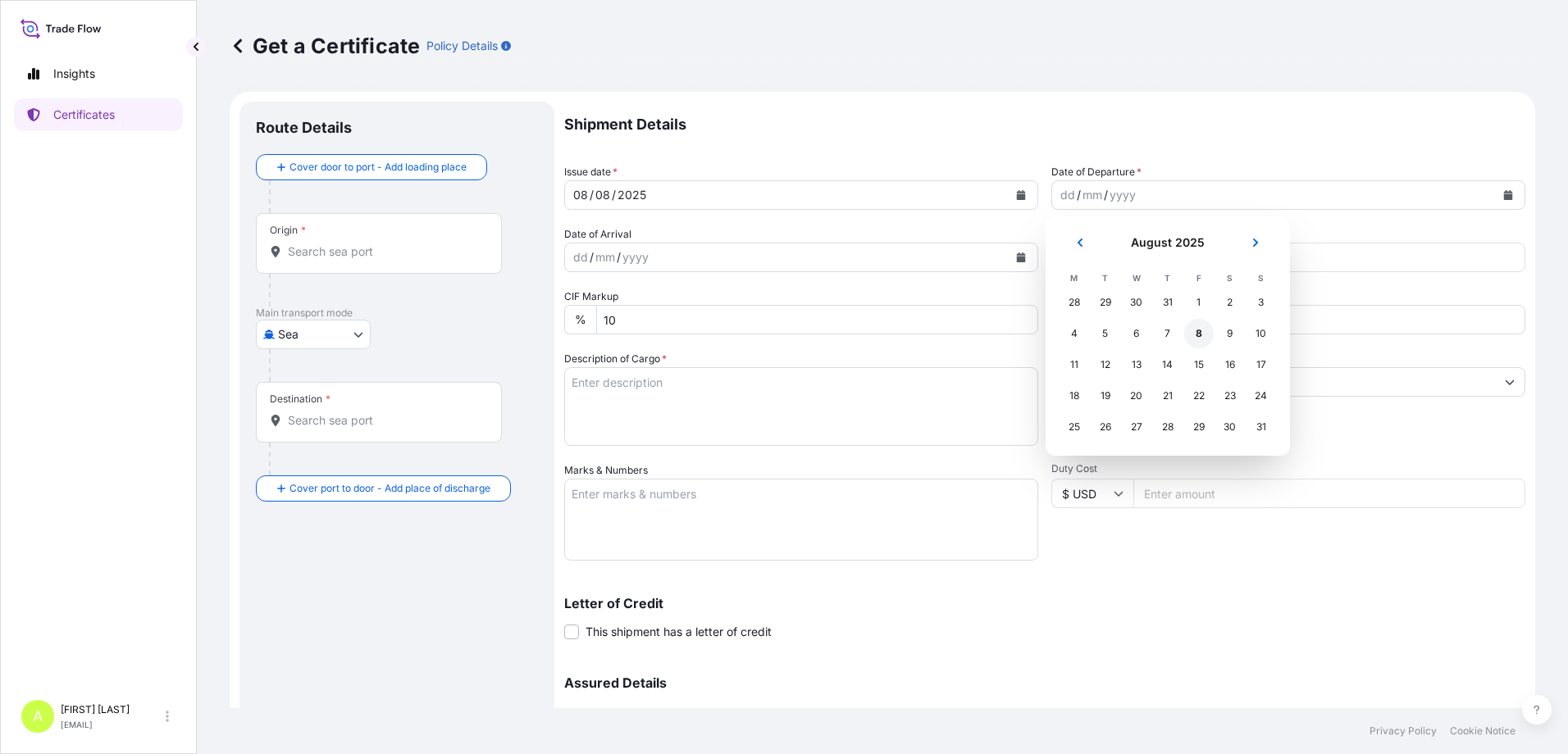 click on "8" at bounding box center [1199, 334] 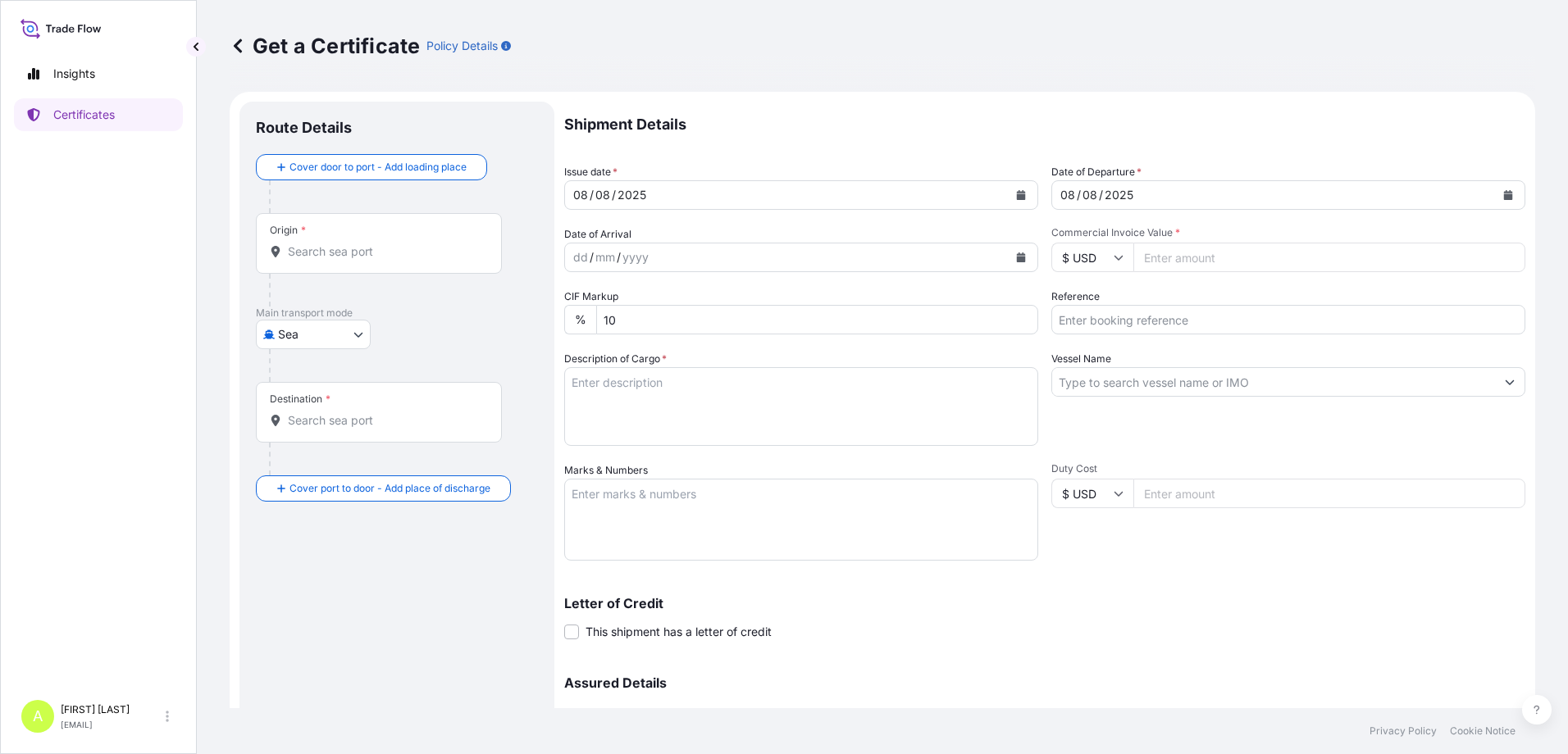 click on "Commercial Invoice Value    *" at bounding box center [1329, 257] 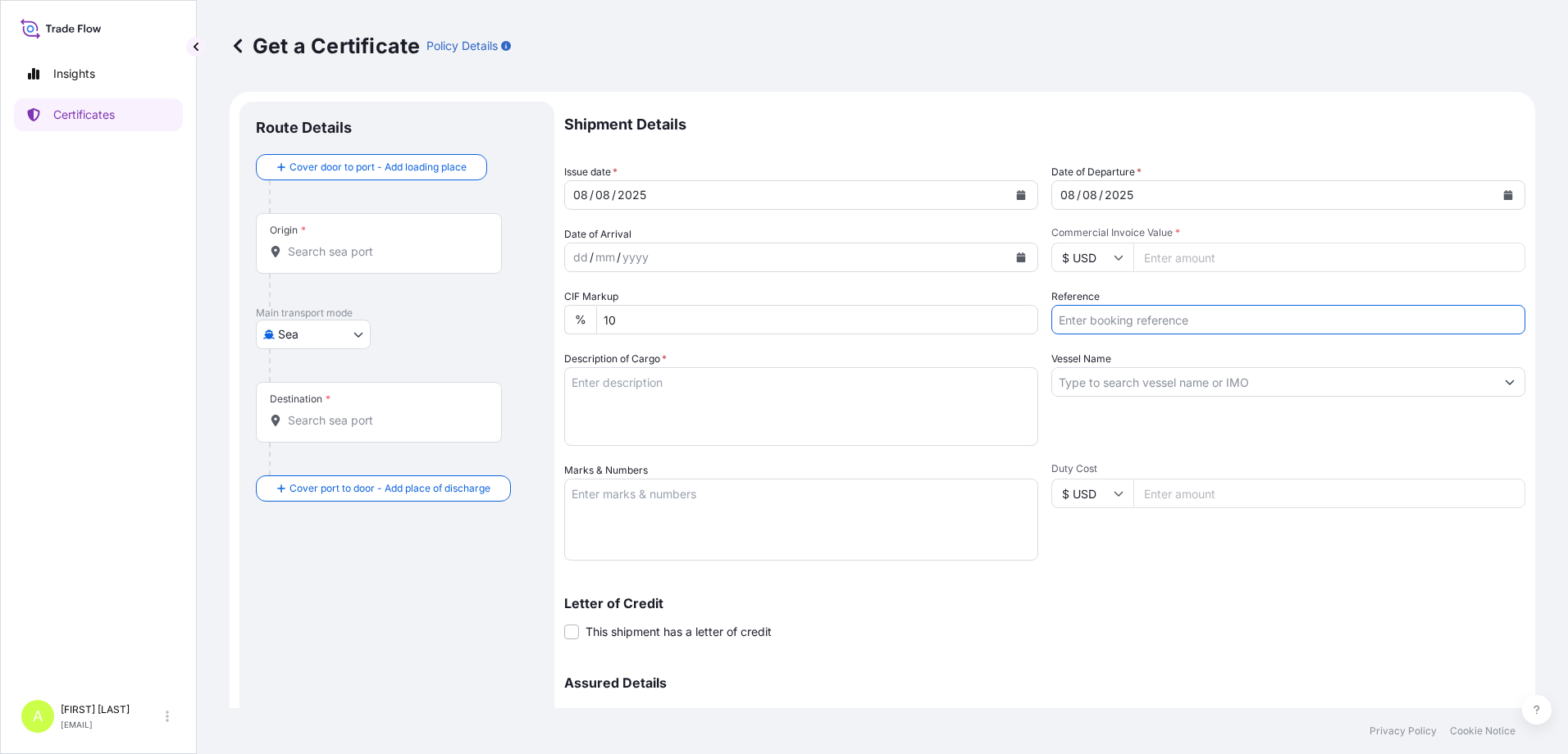 paste on "[NUMBER]" 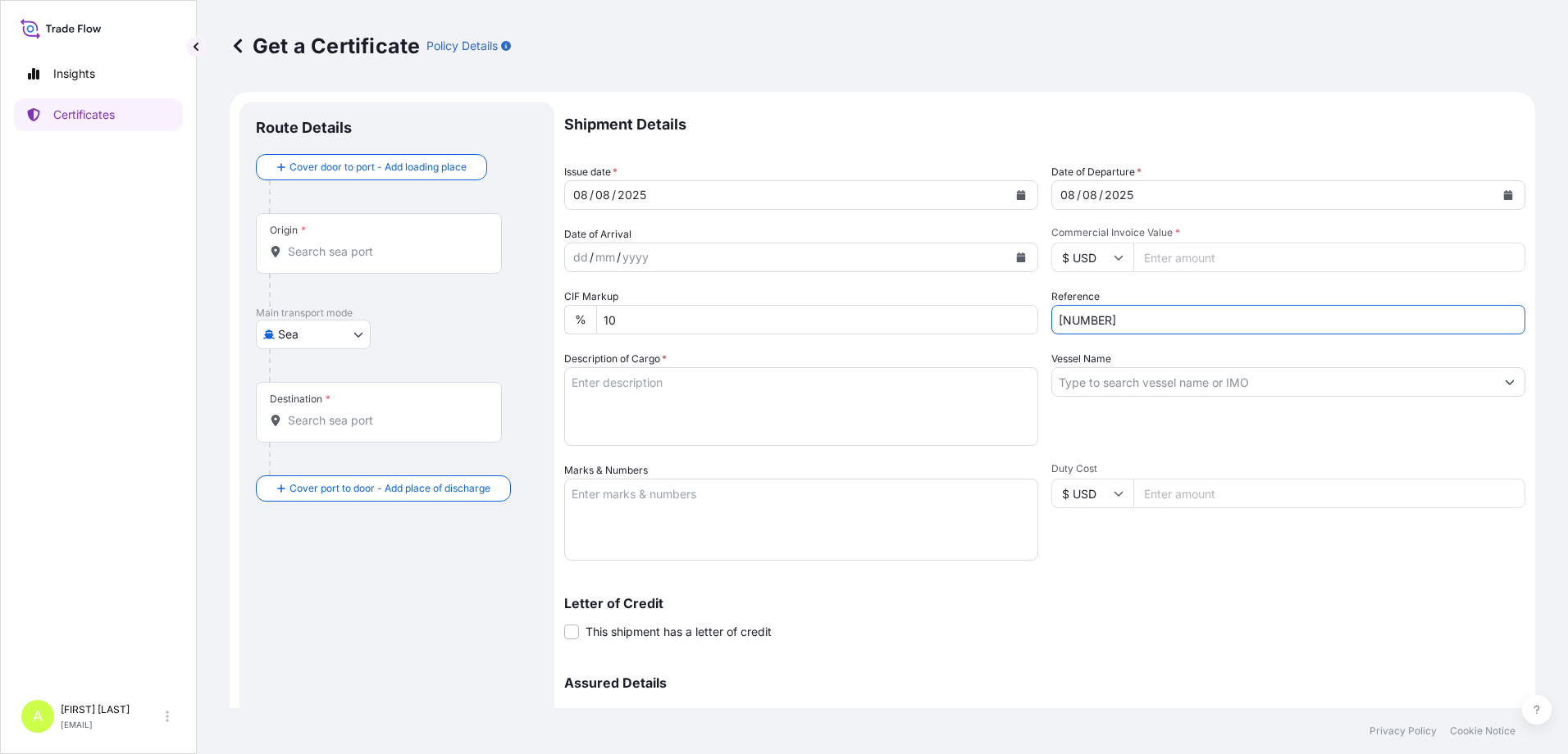 type on "[NUMBER]" 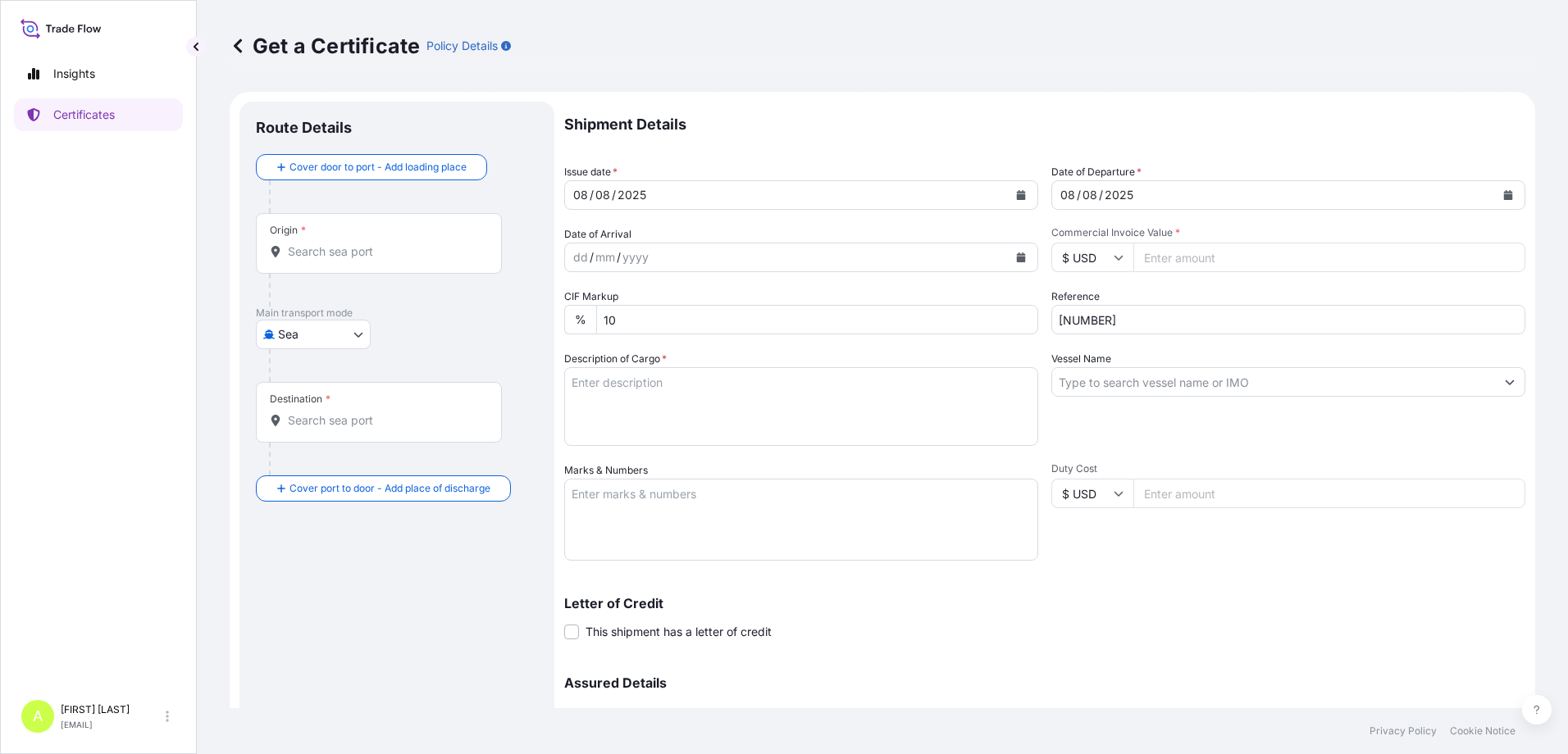 drag, startPoint x: 1210, startPoint y: 255, endPoint x: 1016, endPoint y: 262, distance: 194.12625 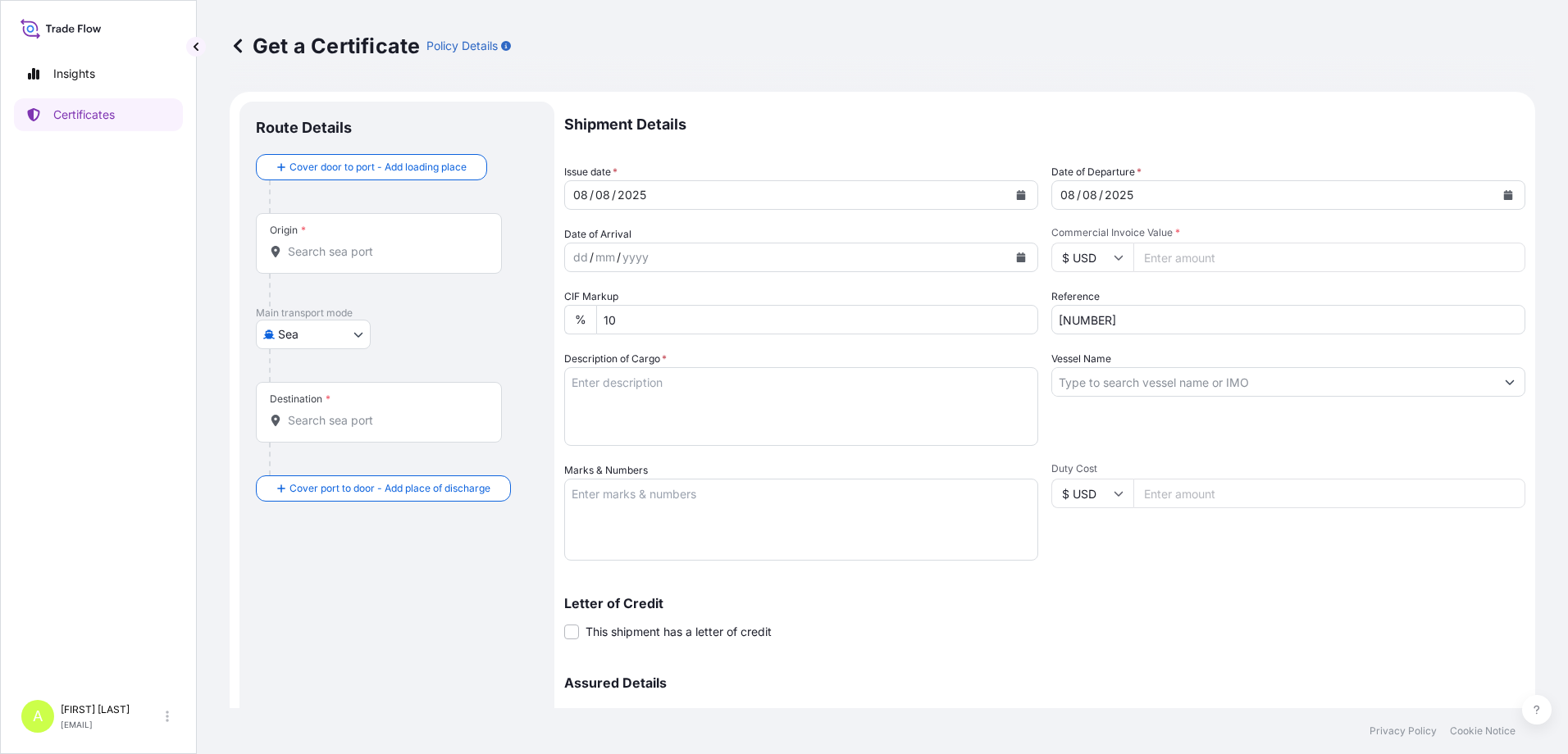 click on "Shipment Details Issue date * [DATE] Date of Departure * [DATE] Date of Arrival dd / mm / yyyy Commodity Per Policy Packing Category Commercial Invoice Value    * $ USD [NUMBER] CIF Markup % 10 Reference [NUMBER] Description of Cargo * Vessel Name Marks & Numbers Duty Cost   $ USD Letter of Credit This shipment has a letter of credit Letter of credit * Letter of credit may not exceed 12000 characters Assured Details Primary Assured * Select a primary assured [COMPANY_NAME] Named Assured Named Assured Address" at bounding box center [1045, 461] 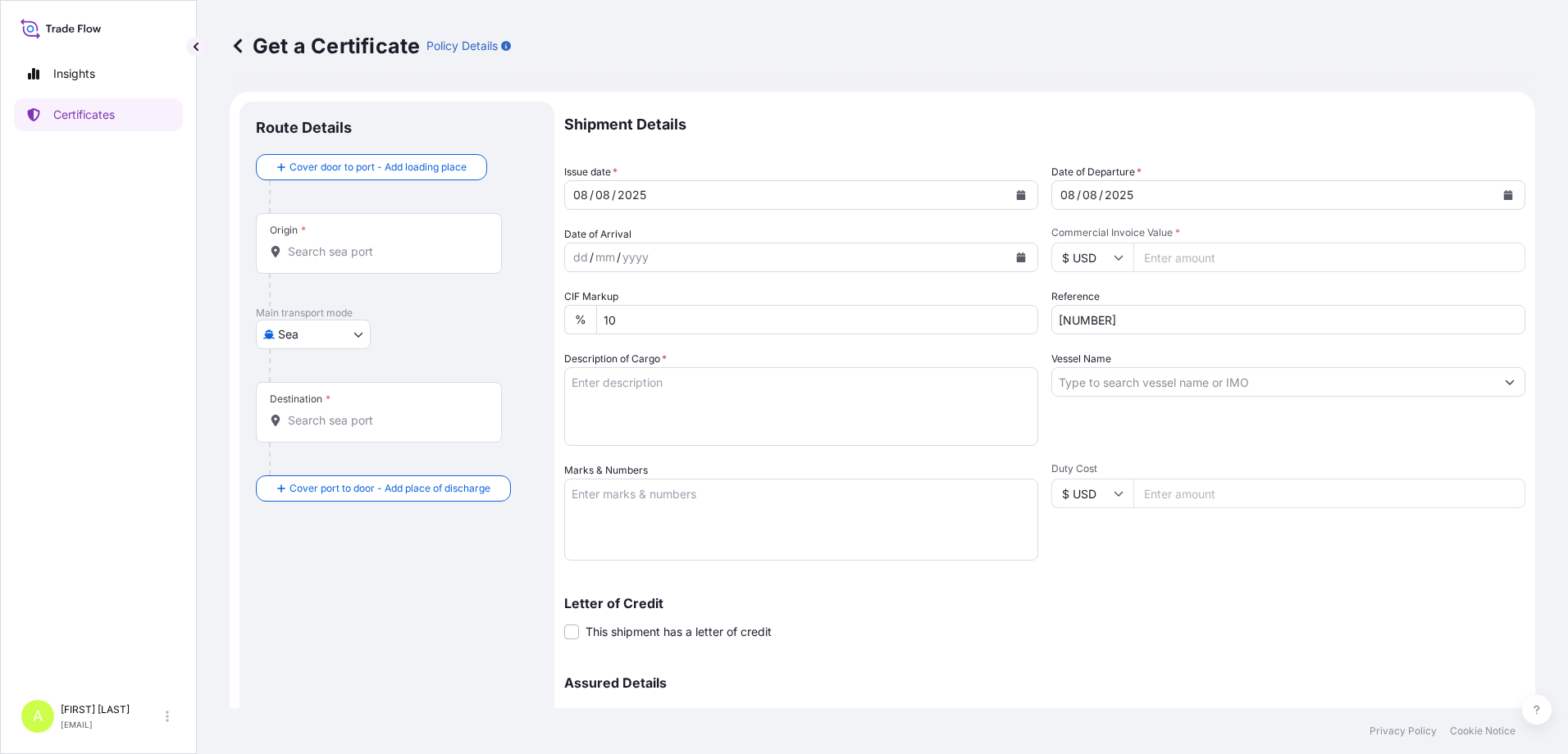 type 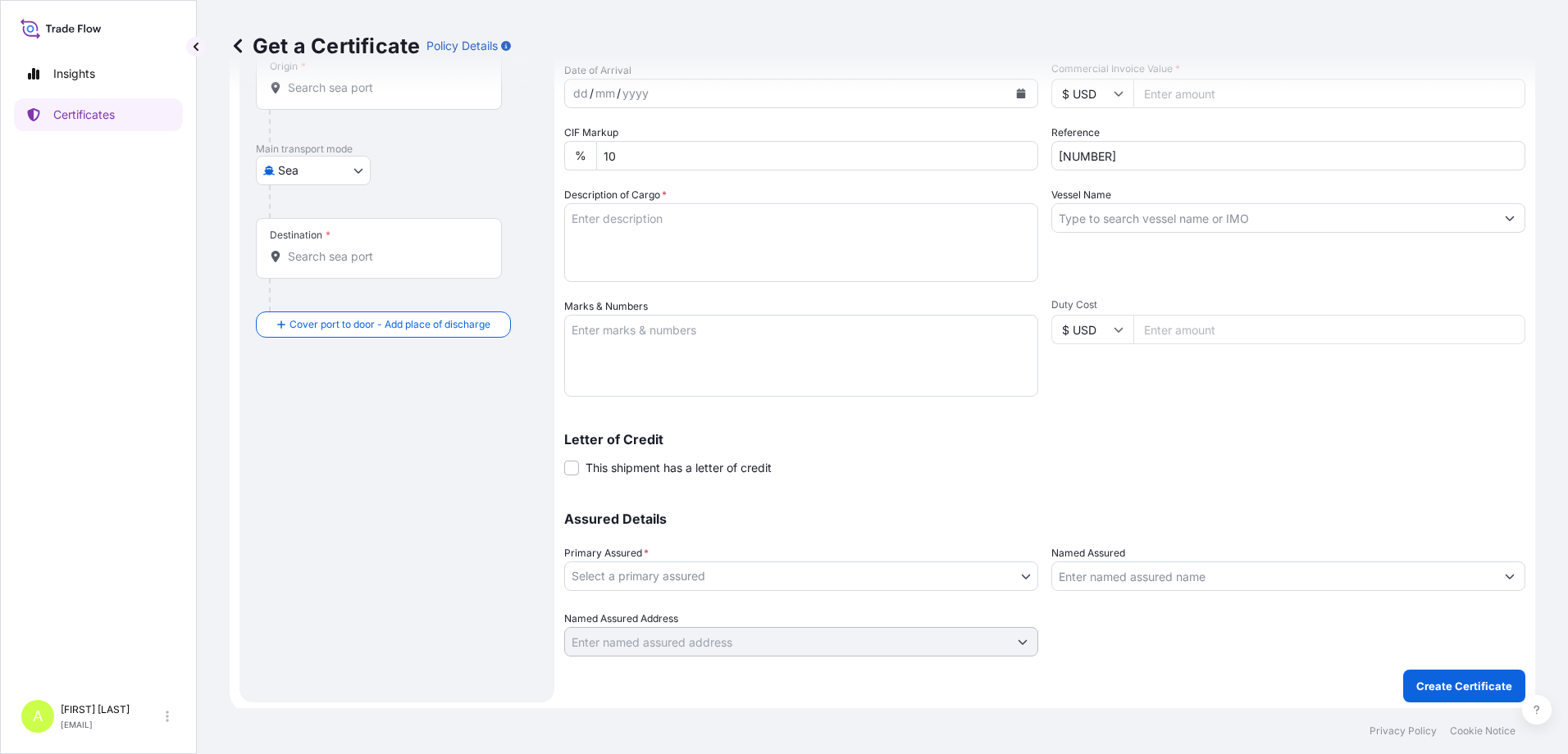 scroll, scrollTop: 168, scrollLeft: 0, axis: vertical 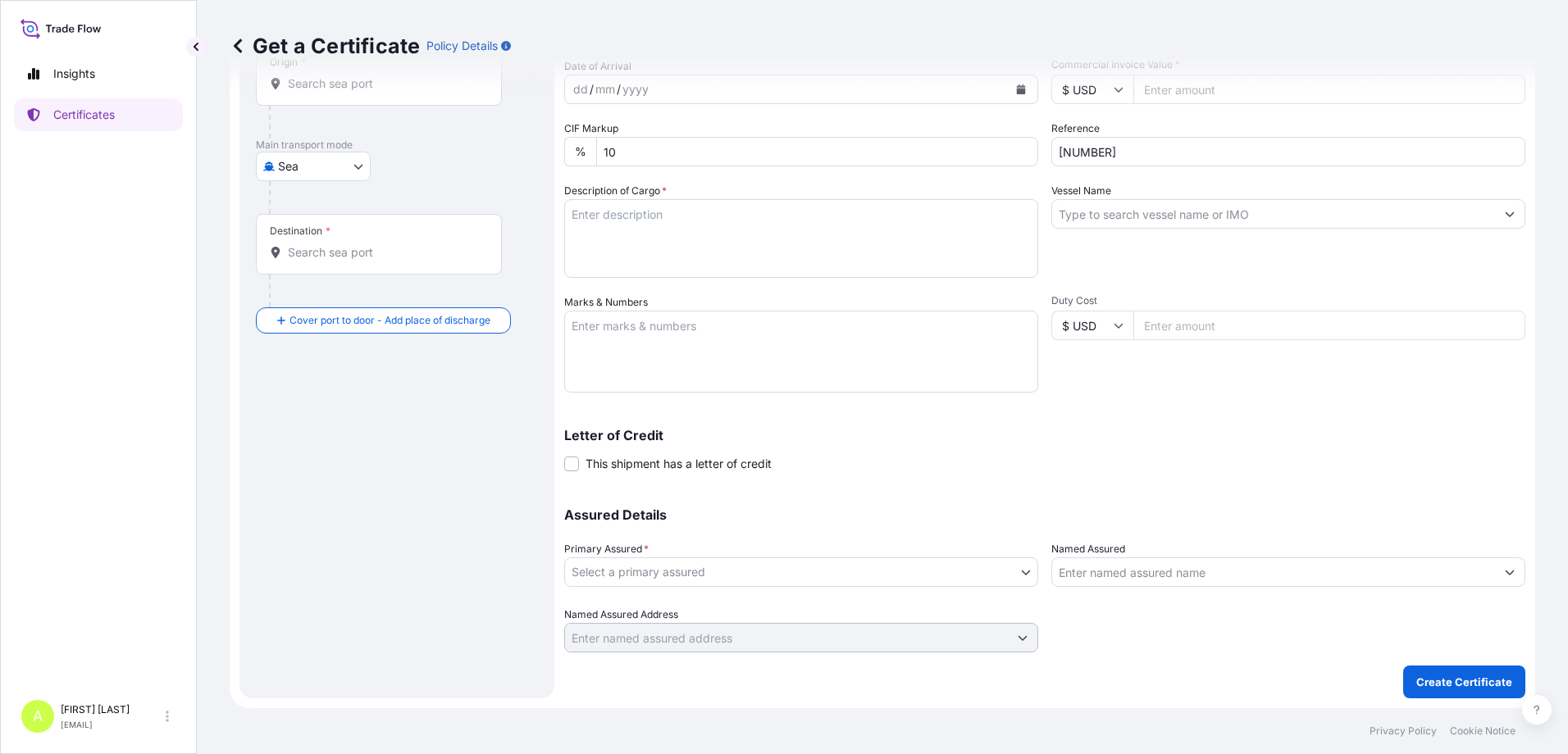type 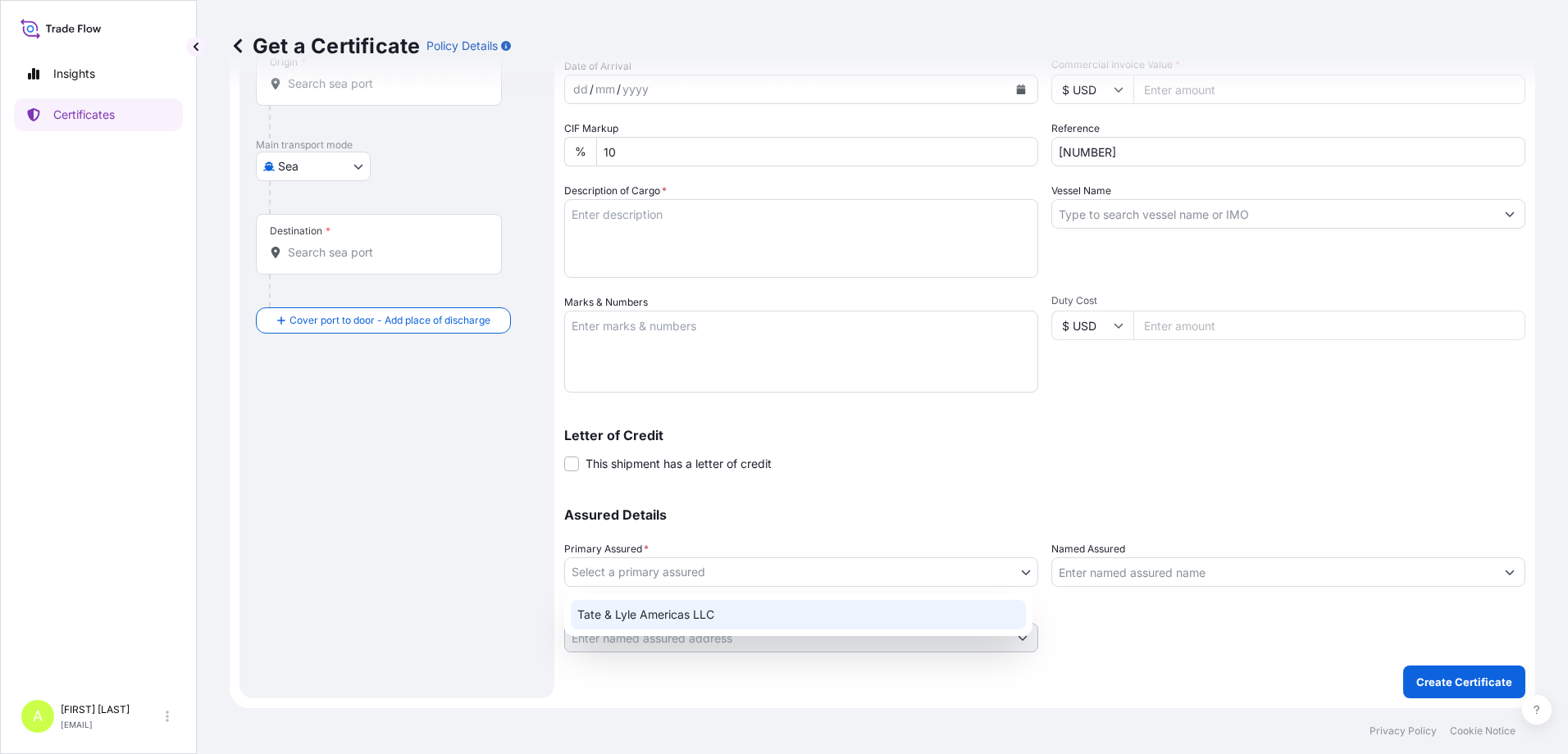 click on "Tate & Lyle Americas LLC" at bounding box center (798, 615) 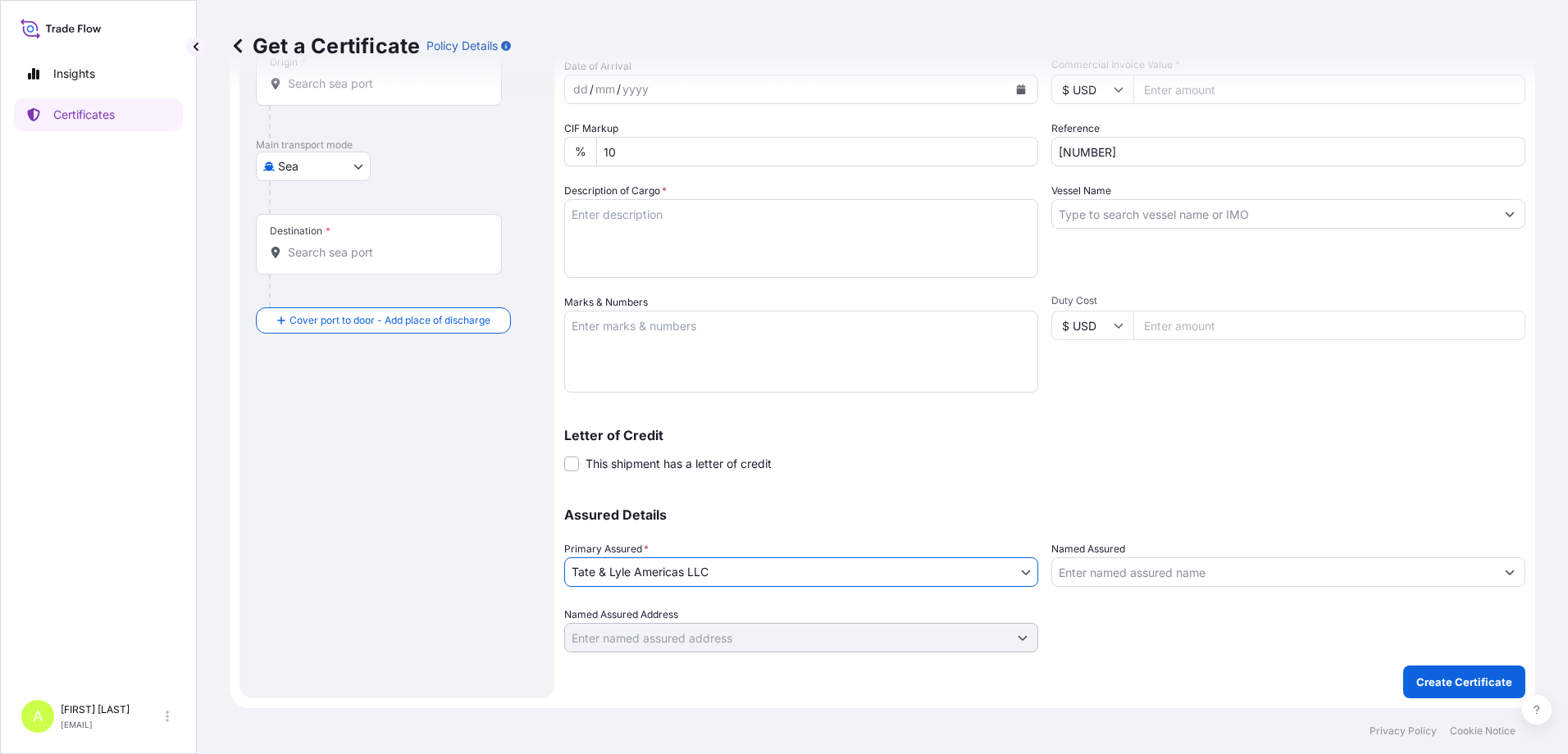 click on "Named Assured" at bounding box center (1274, 572) 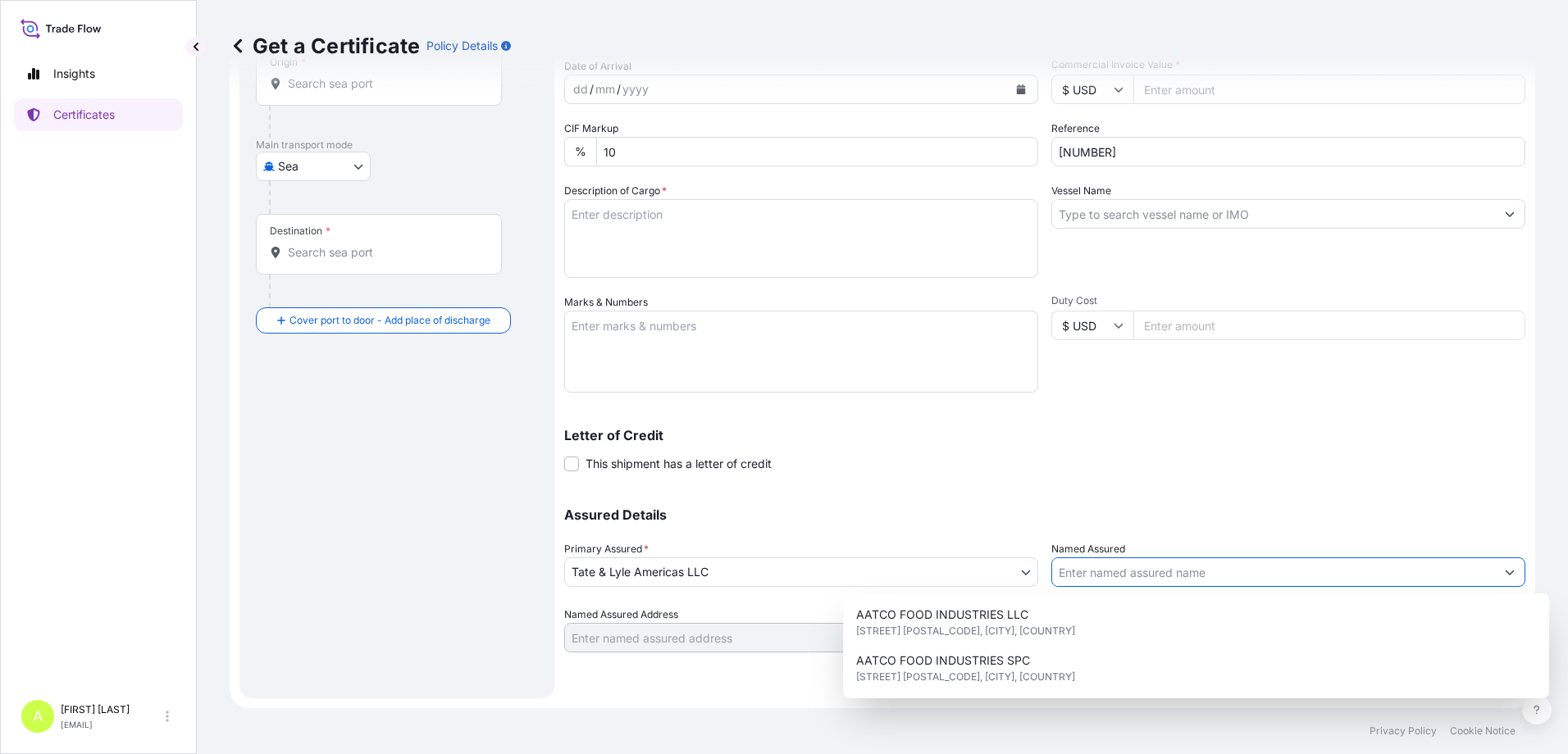 paste on "[PRODUCT_NAME]" 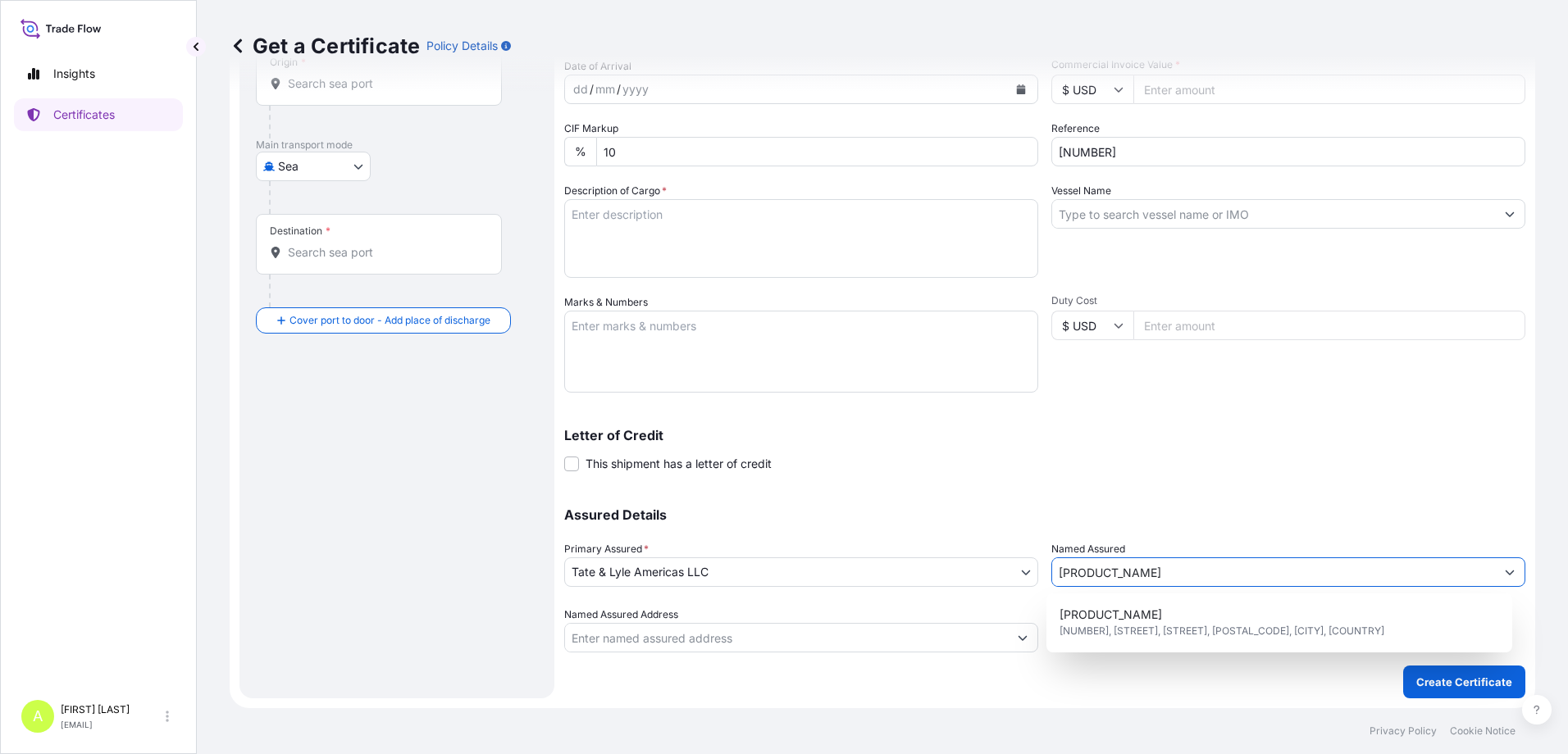 click on "[PRODUCT_NAME]" at bounding box center (1274, 572) 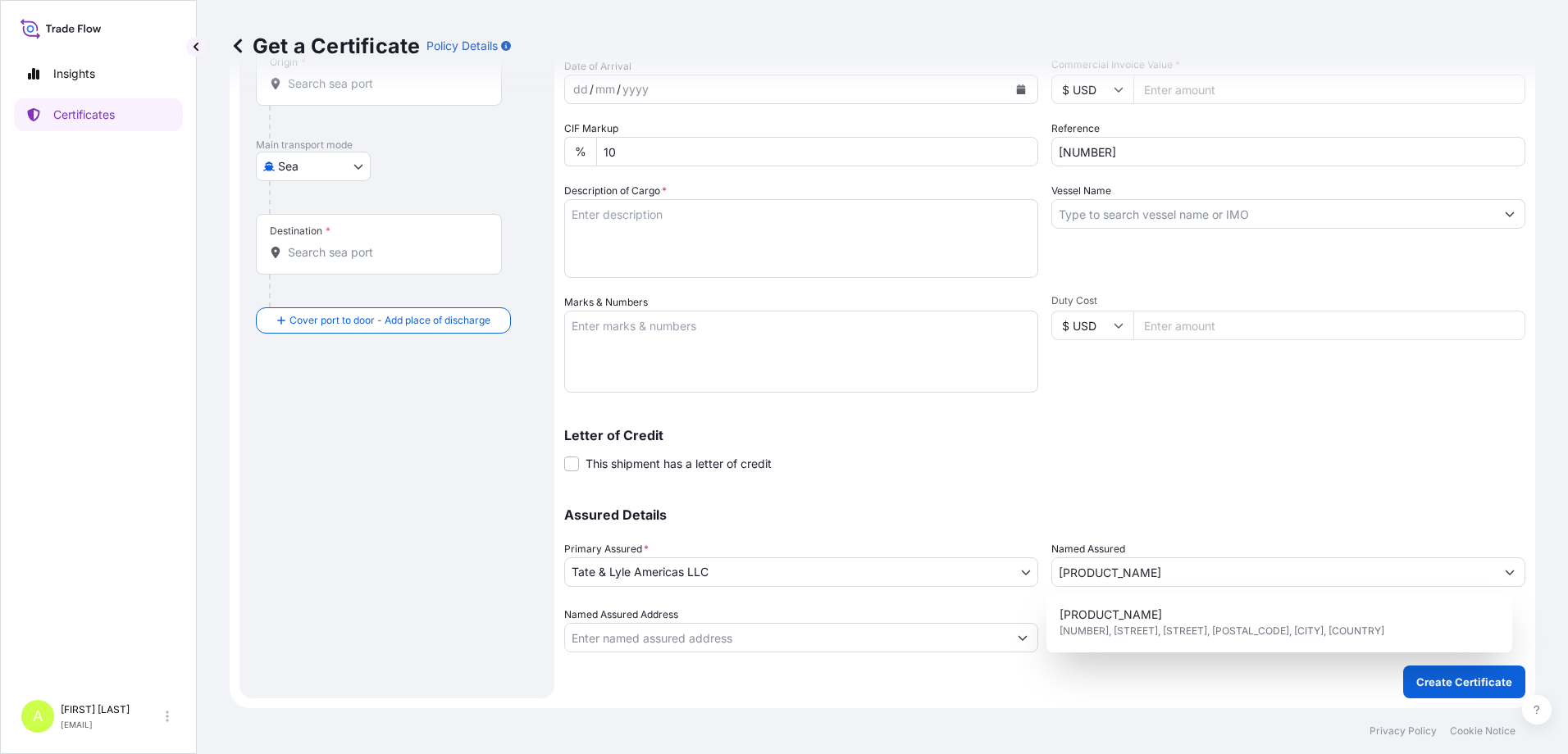 click on "Letter of Credit This shipment has a letter of credit Letter of credit * Letter of credit may not exceed 12000 characters" at bounding box center [1045, 450] 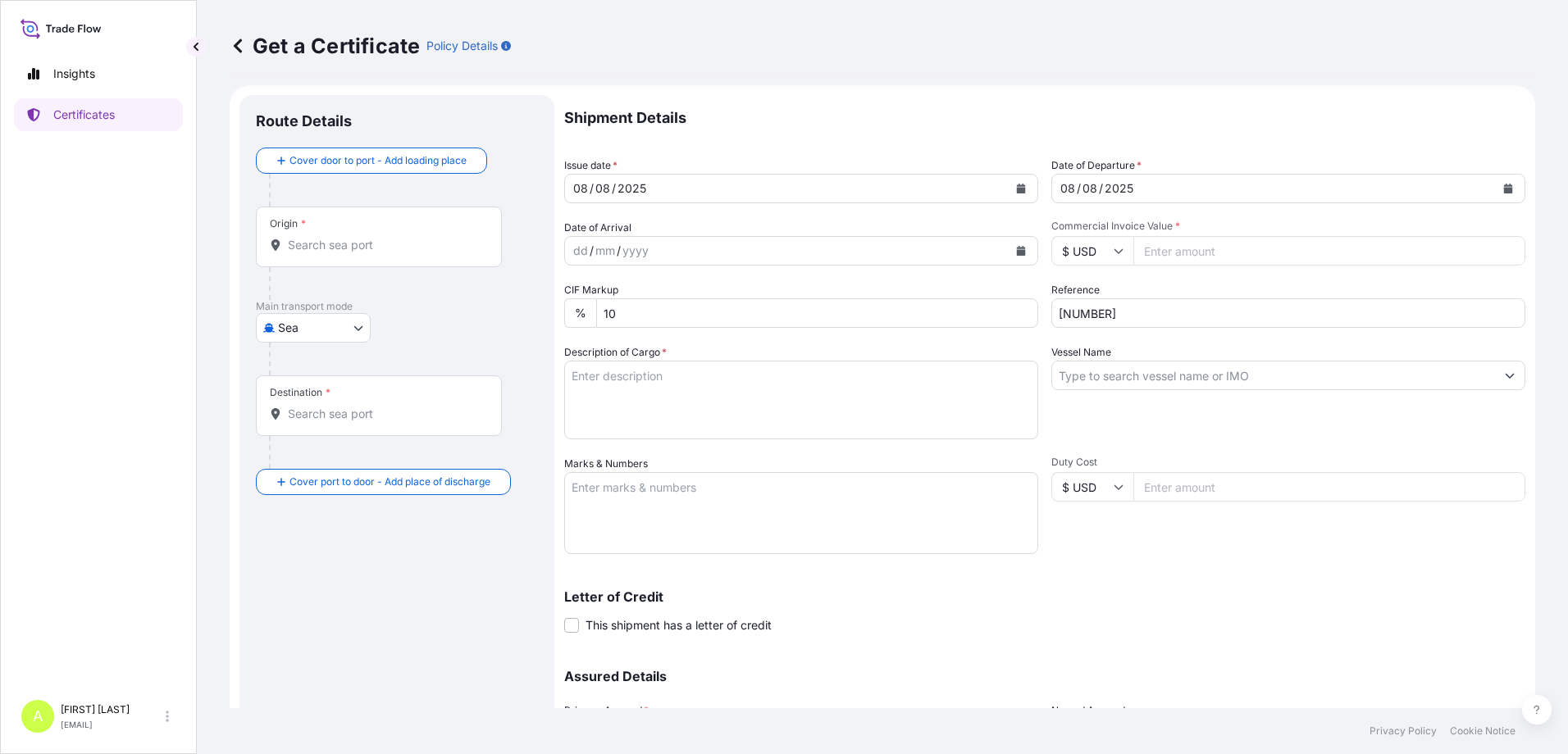 scroll, scrollTop: 4, scrollLeft: 0, axis: vertical 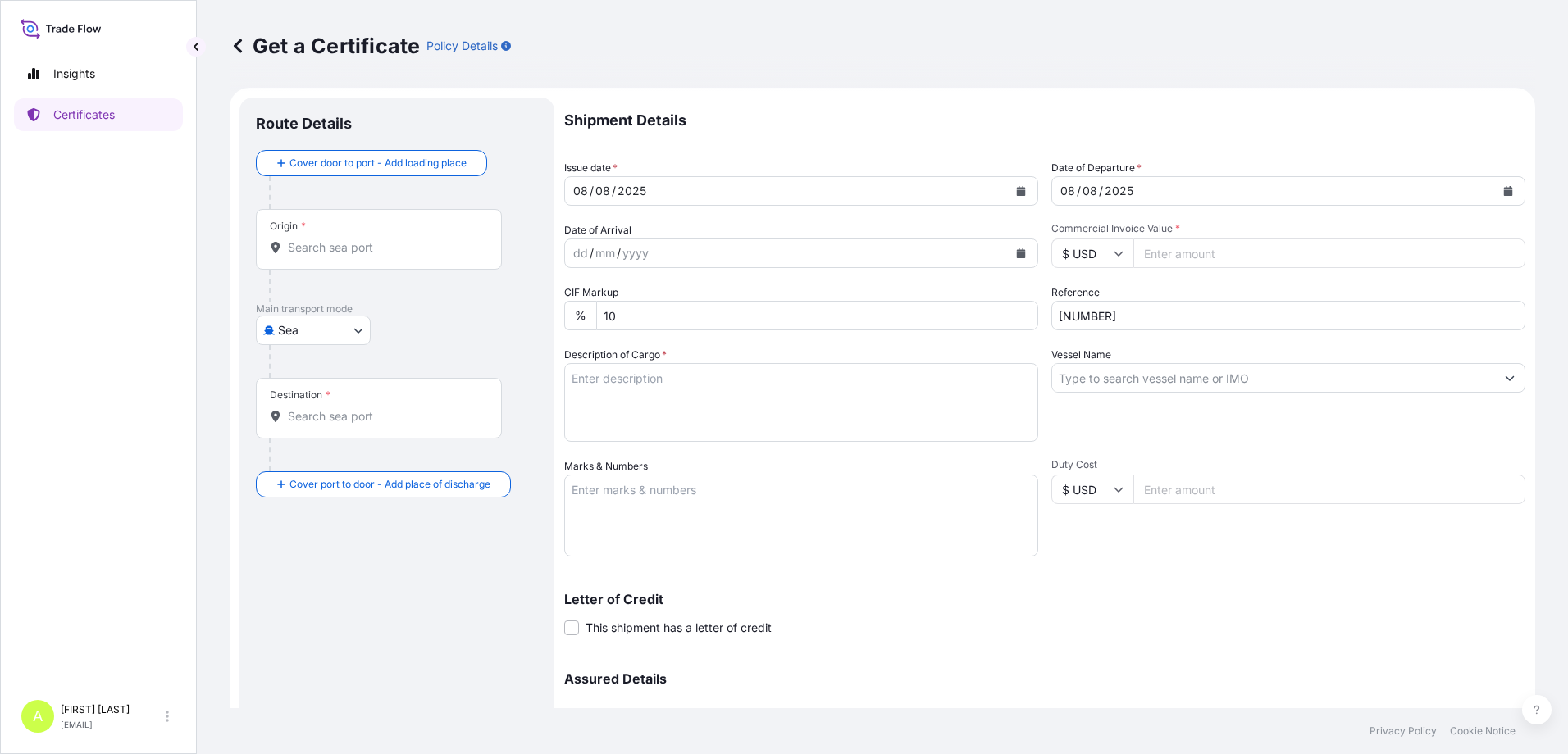 click on "Destination *" at bounding box center (385, 416) 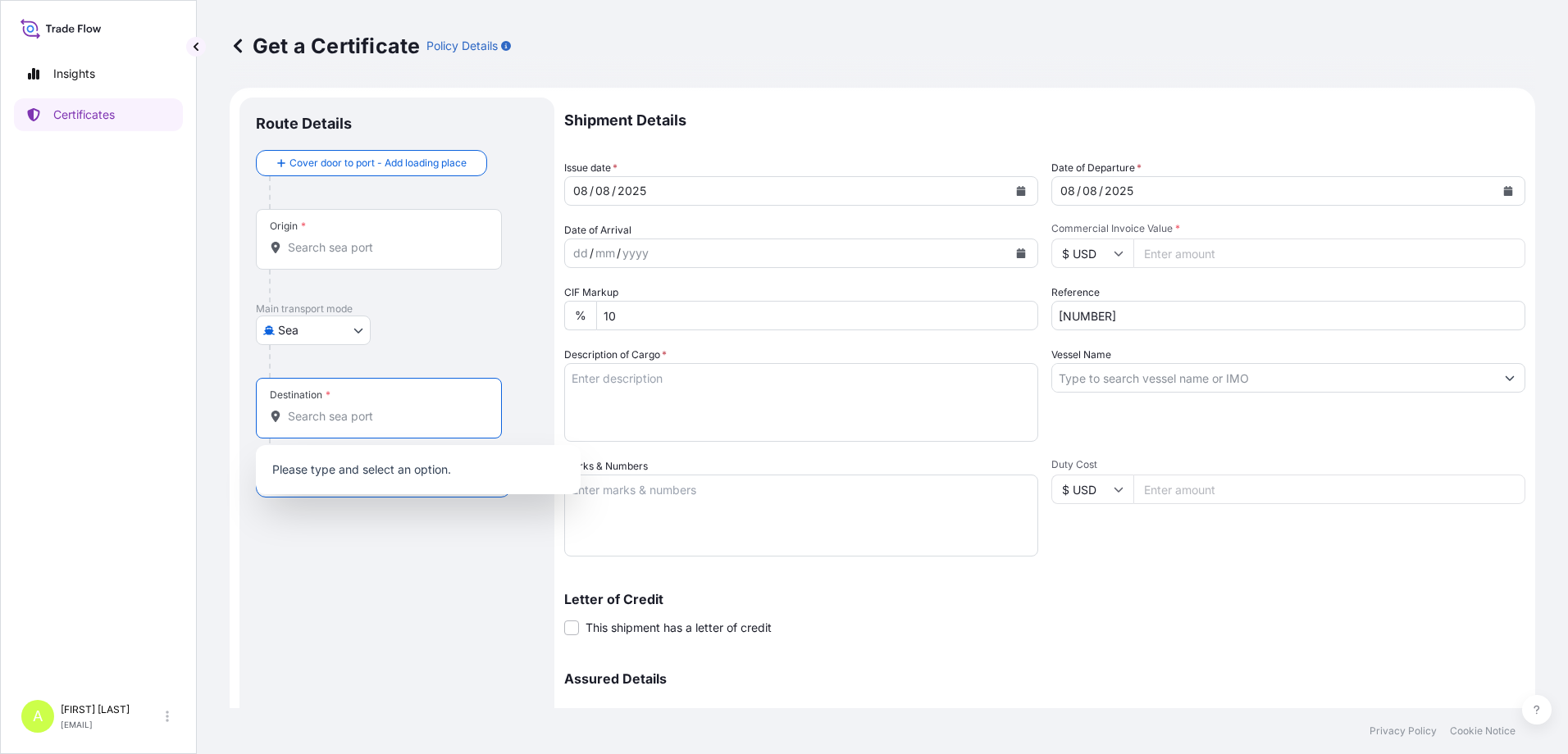 paste on "[CITY] (EX [CITY])" 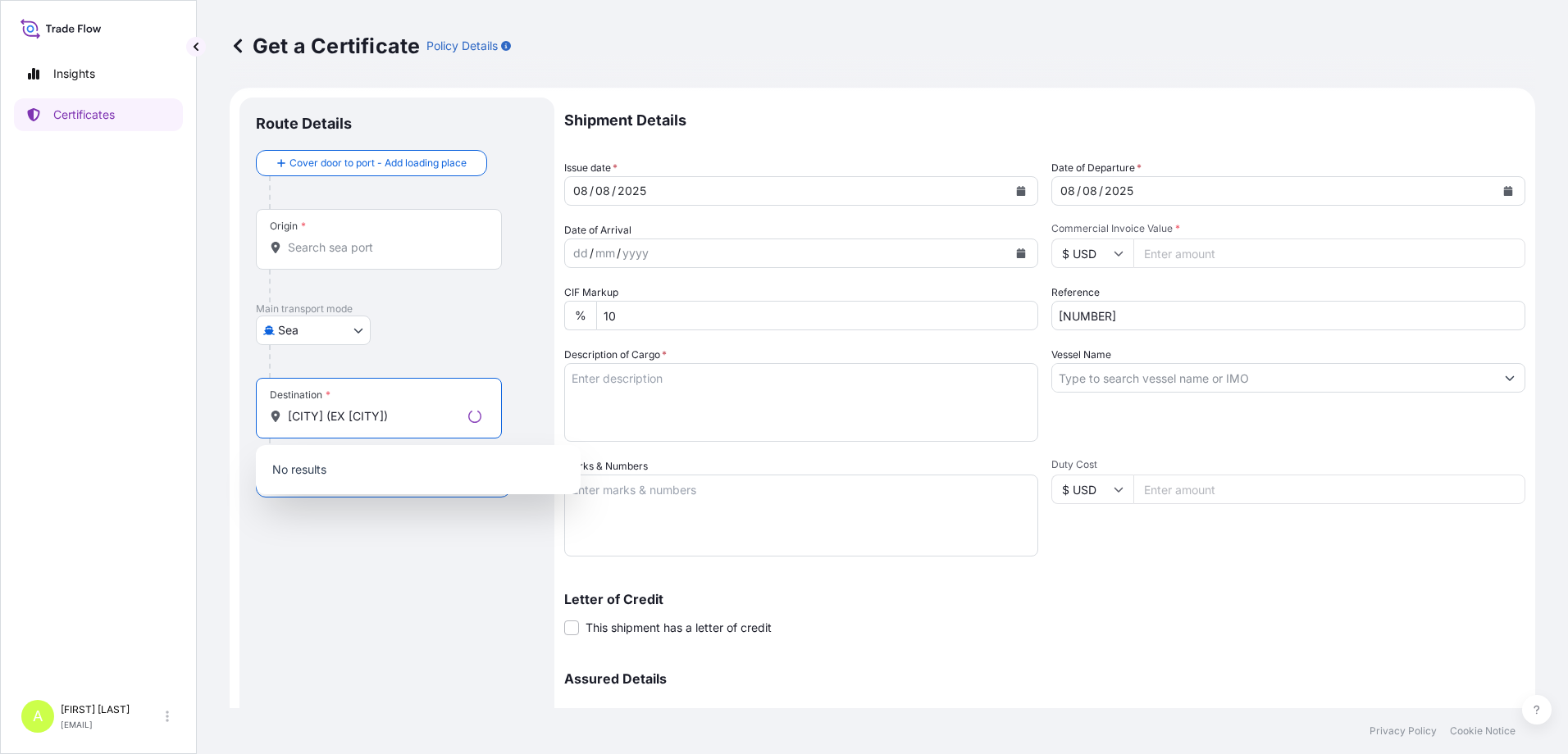 type on "[CITY] (EX [CITY])" 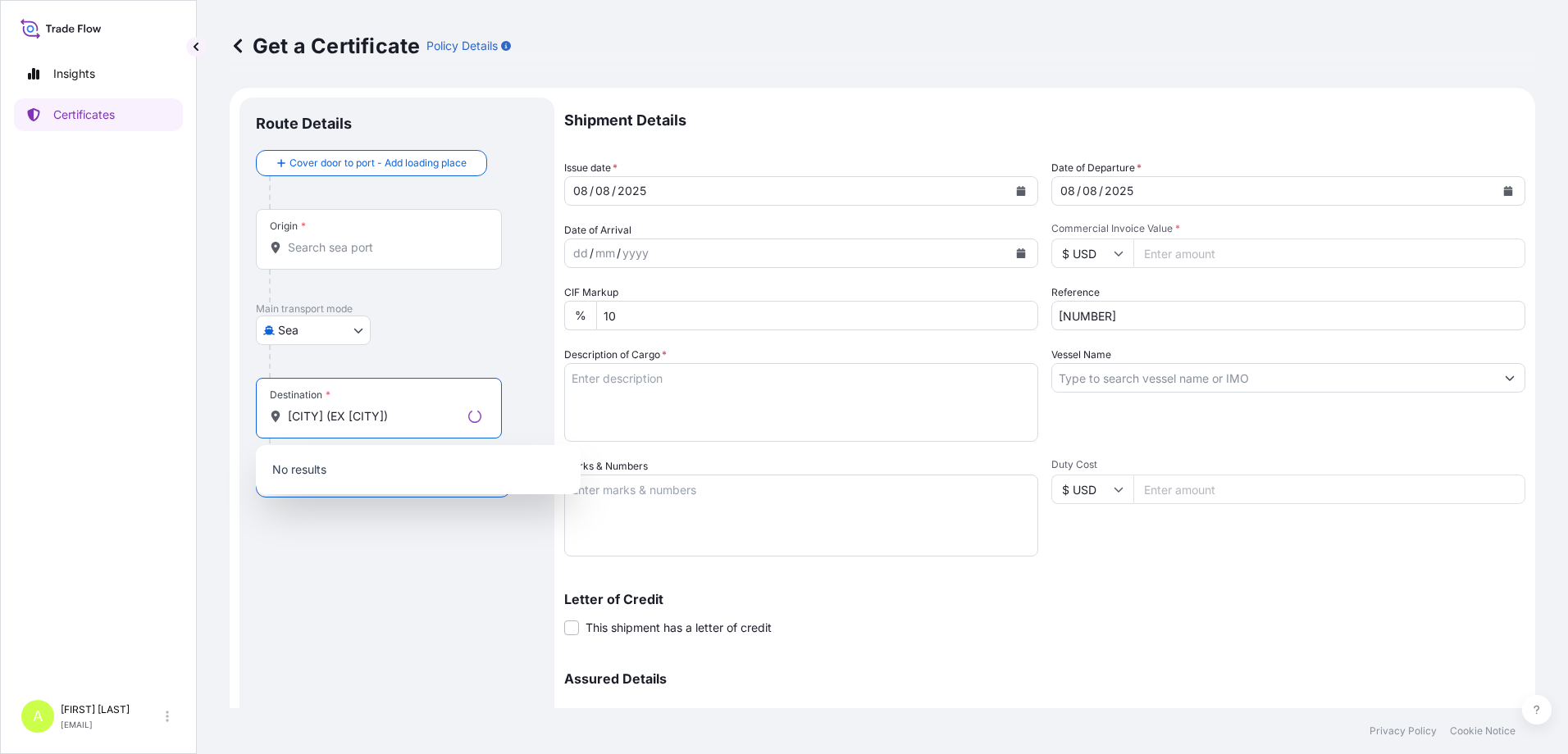 click on "0 options available.
Insights Certificates A [FIRST]   [LAST] [EMAIL] Get a Certificate Policy Details Route Details   Cover door to port - Add loading place Place of loading Road / Inland Road / Inland Origin * Main transport mode Sea Air Road Sea Destination * [CITY] (EX [CITY]) Cover port to door - Add place of discharge Road / Inland Road / Inland Place of Discharge Shipment Details Issue date * [DATE] Date of Departure * [DATE] Date of Arrival dd / mm / yyyy Commodity Per Policy Packing Category Commercial Invoice Value    * $ USD CIF Markup % 10 Reference [NUMBER] Description of Cargo * Vessel Name Marks & Numbers Duty Cost   $ USD Letter of Credit This shipment has a letter of credit Letter of credit * Letter of credit may not exceed 12000 characters Assured Details Primary Assured * [COMPANY_NAME] [COMPANY_NAME] Named Assured [PRODUCT_NAME] Named Assured Address Create Certificate Privacy Policy Cookie Notice
0" at bounding box center (784, 377) 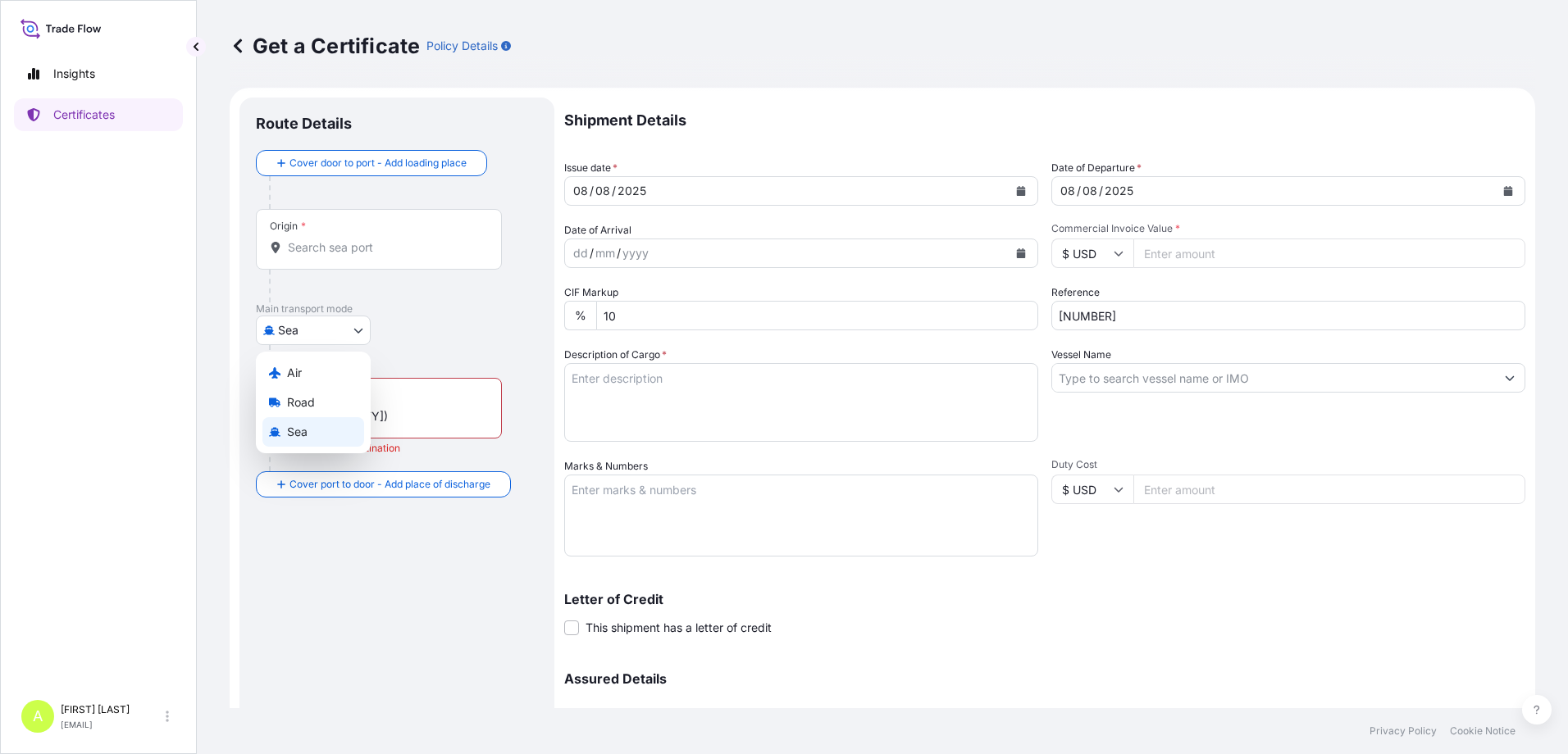 click on "Air Road Sea" at bounding box center (313, 402) 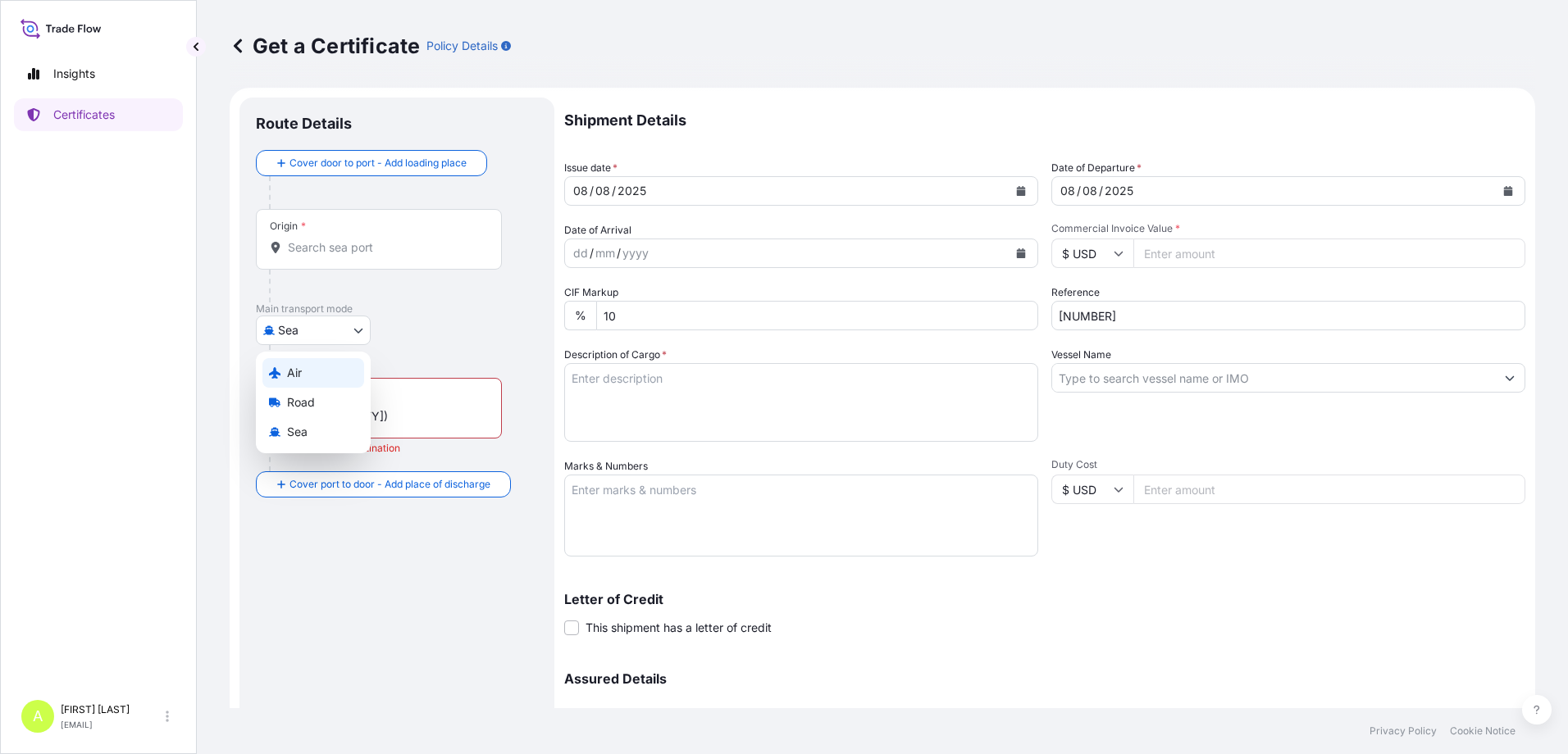 click on "Air" at bounding box center [313, 373] 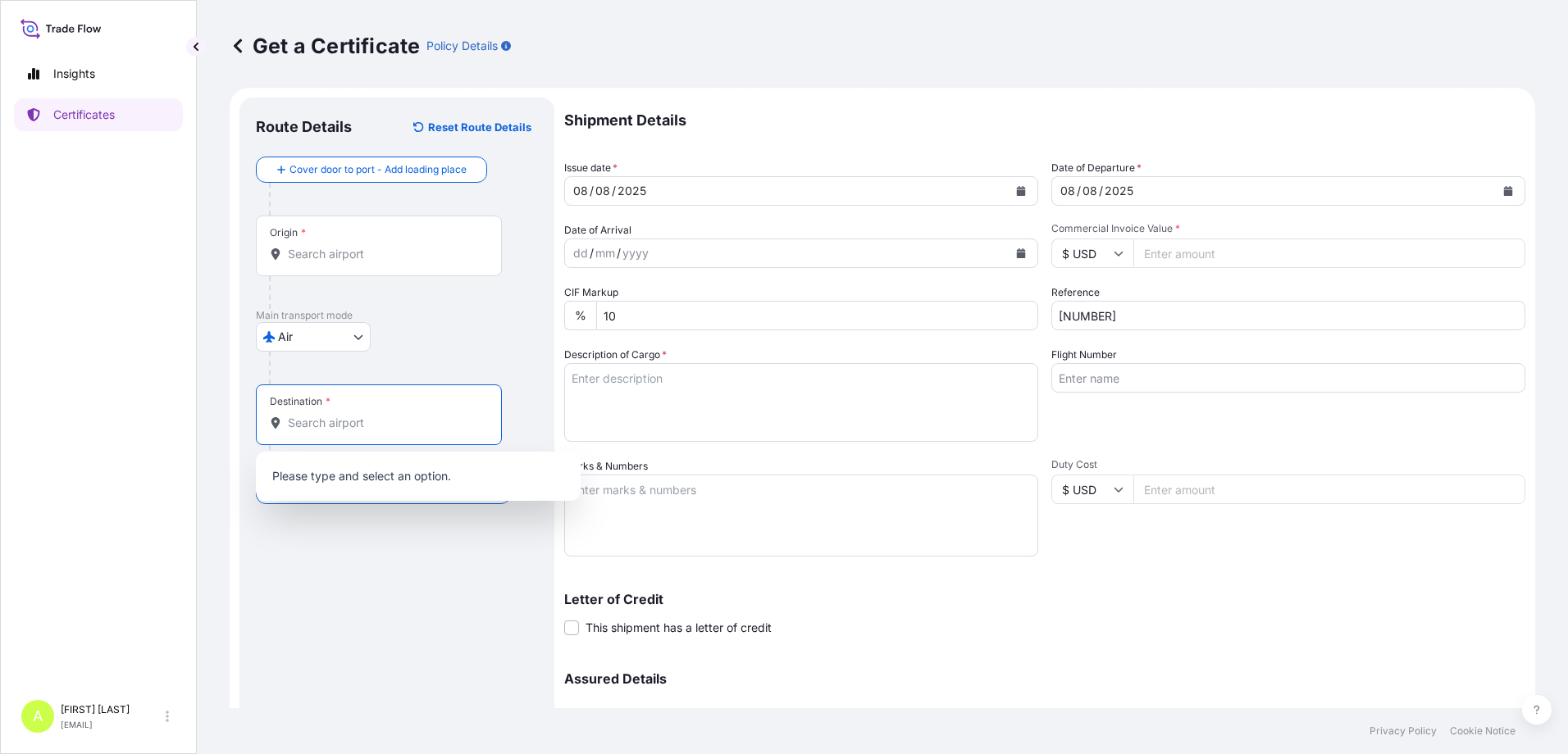 click on "Destination *" at bounding box center [385, 423] 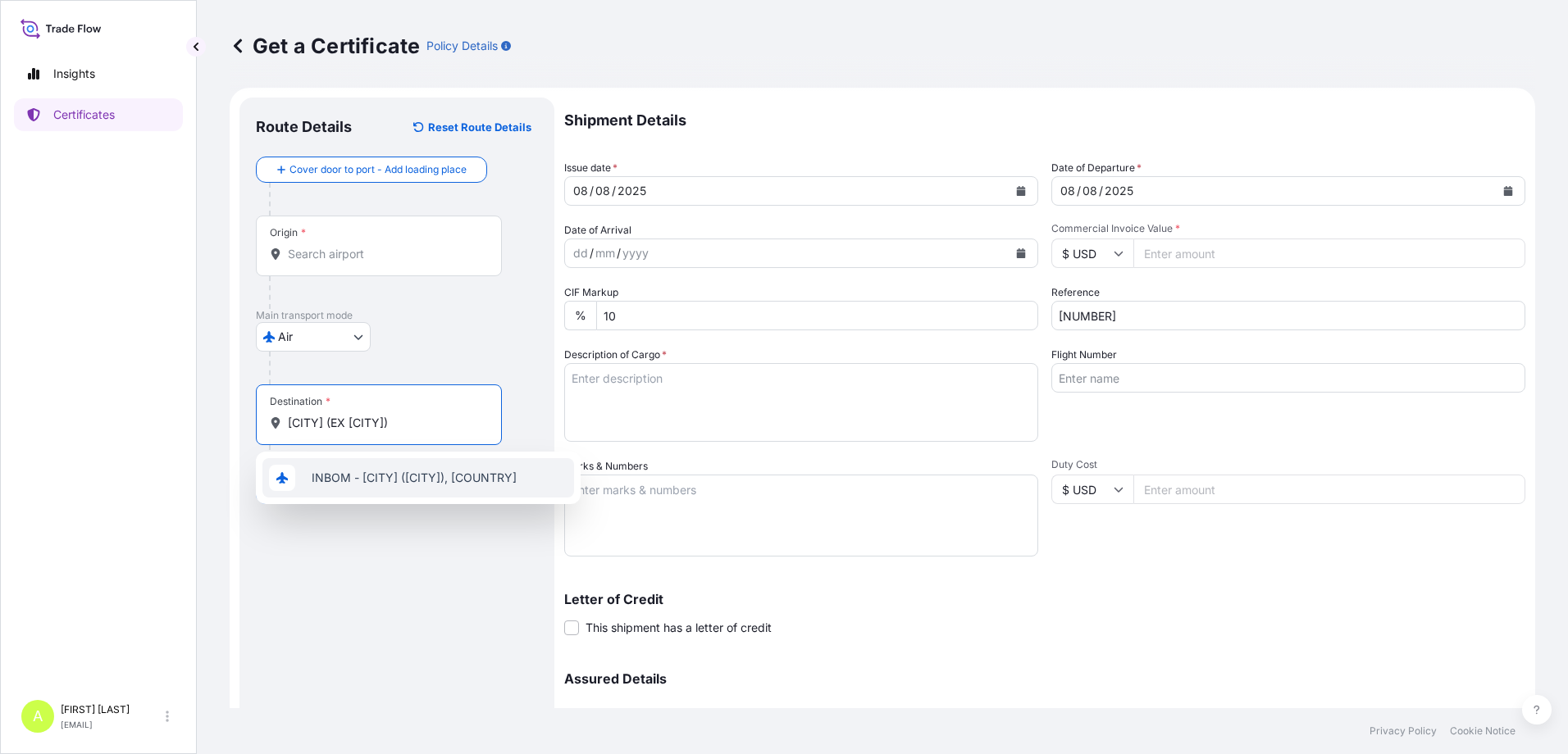 click on "INBOM - [CITY] ([CITY]), [COUNTRY]" at bounding box center [414, 478] 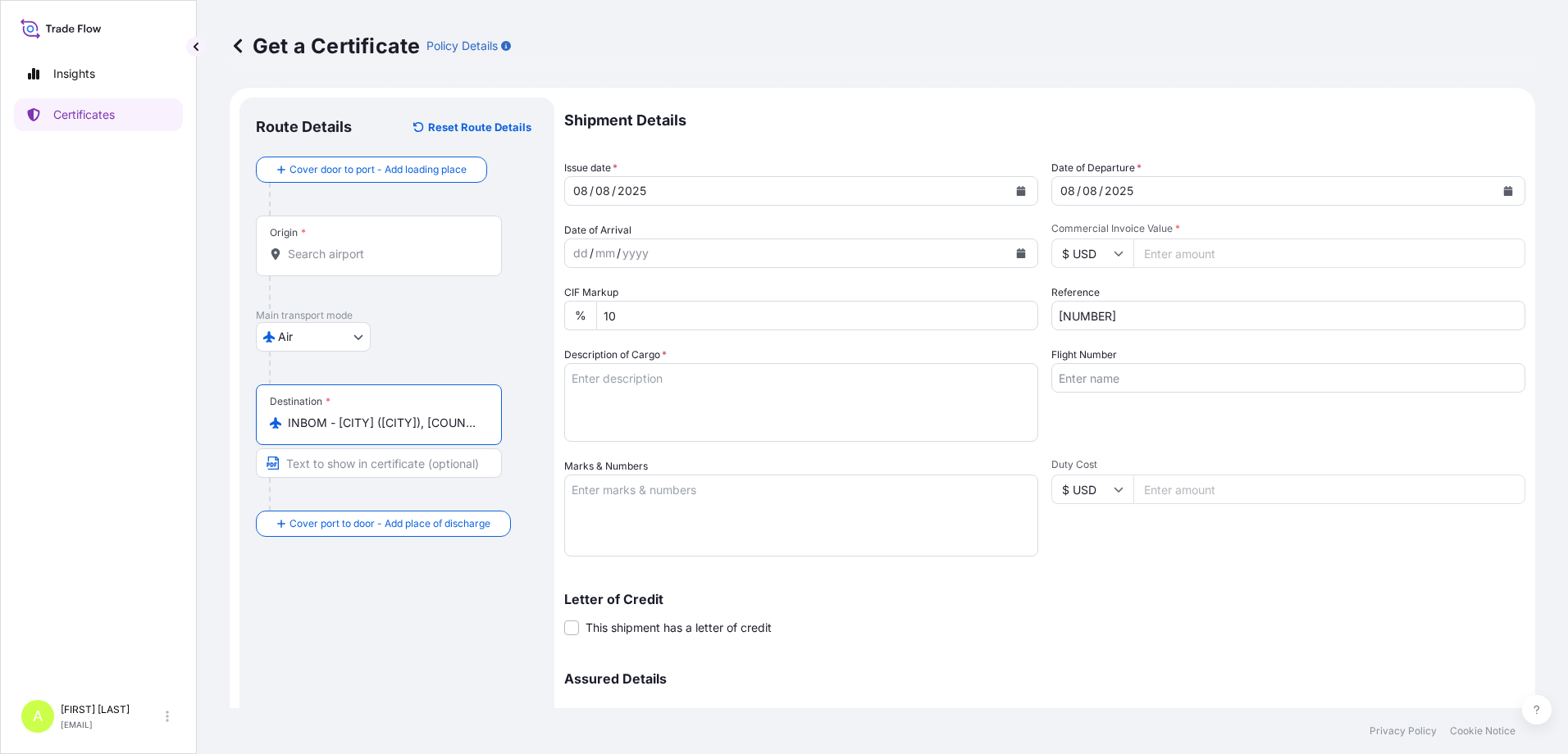 type on "INBOM - [CITY] ([CITY]), [COUNTRY]" 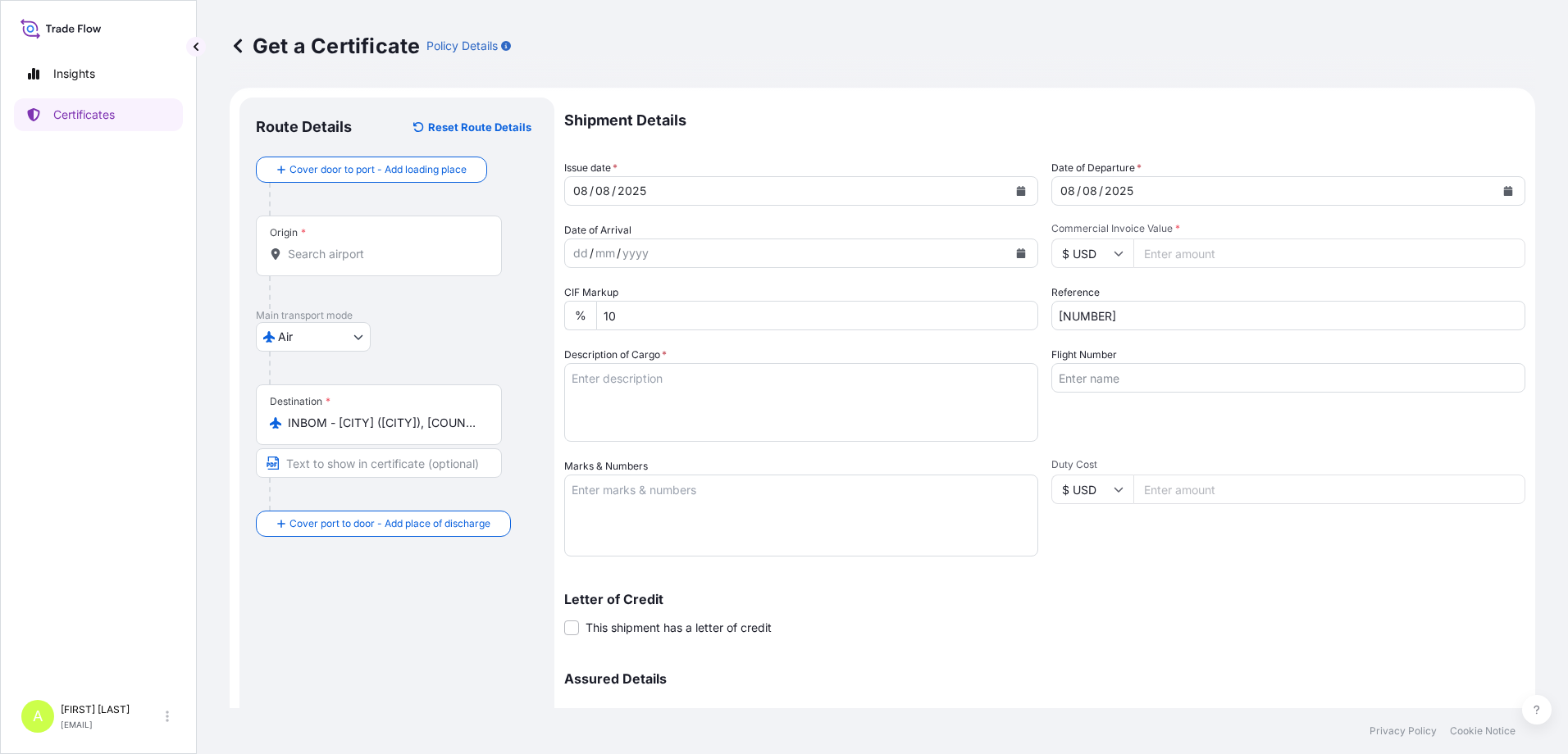 click on "Marks & Numbers" at bounding box center [801, 516] 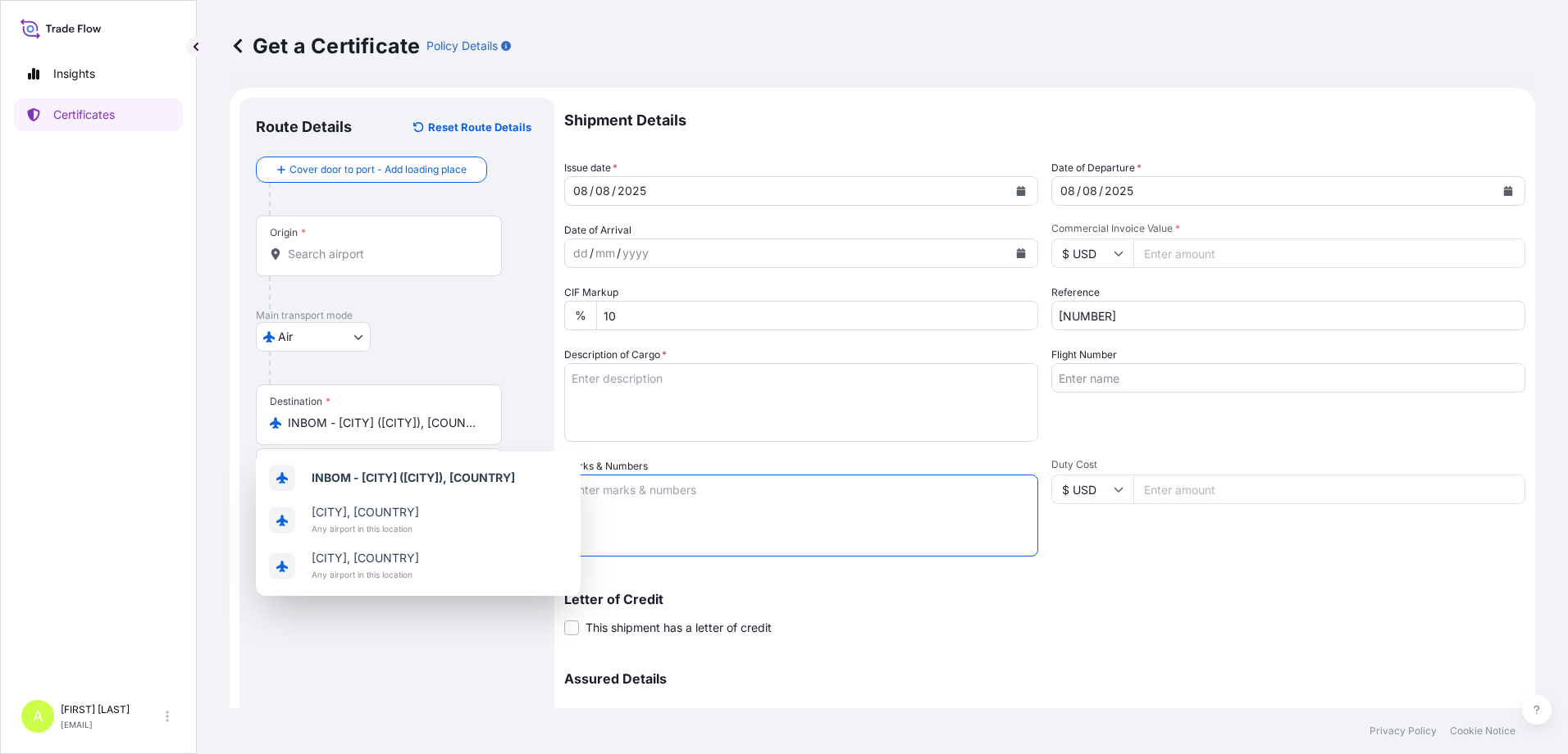 paste on "10.00 SPLENDA® SUCRALOSE MICRONIZED B10K-35" 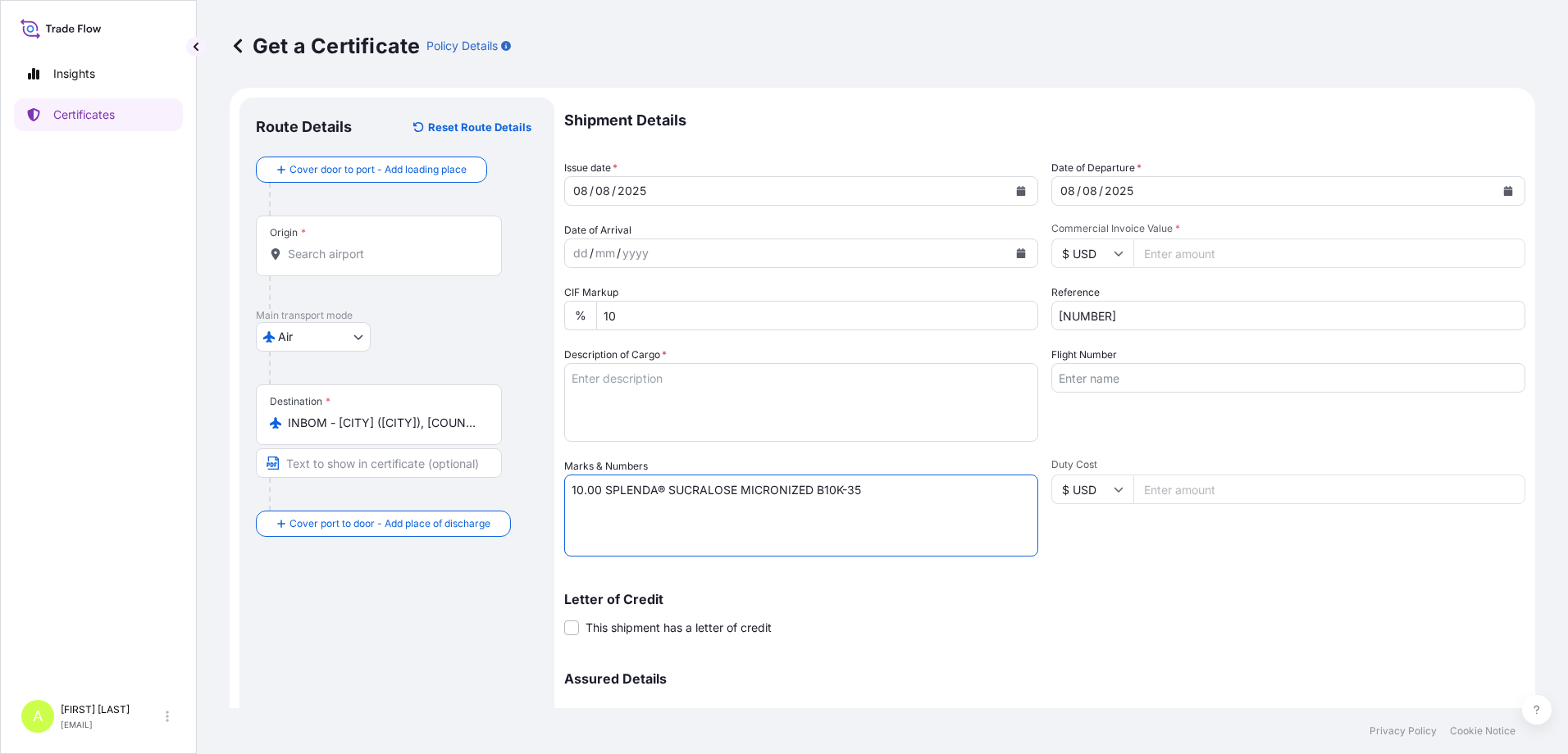 drag, startPoint x: 875, startPoint y: 496, endPoint x: 472, endPoint y: 483, distance: 403.20962 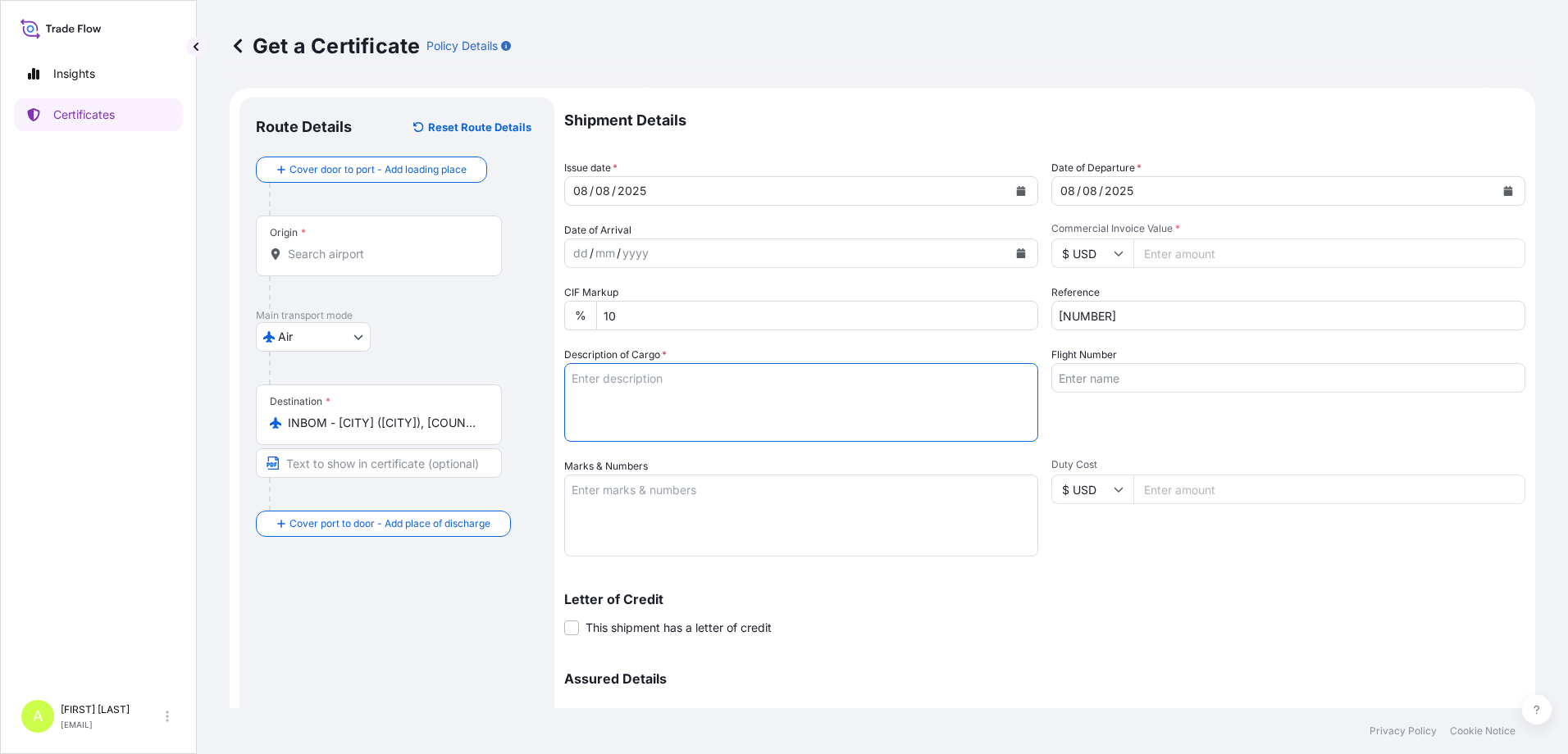 click on "Description of Cargo *" at bounding box center (801, 402) 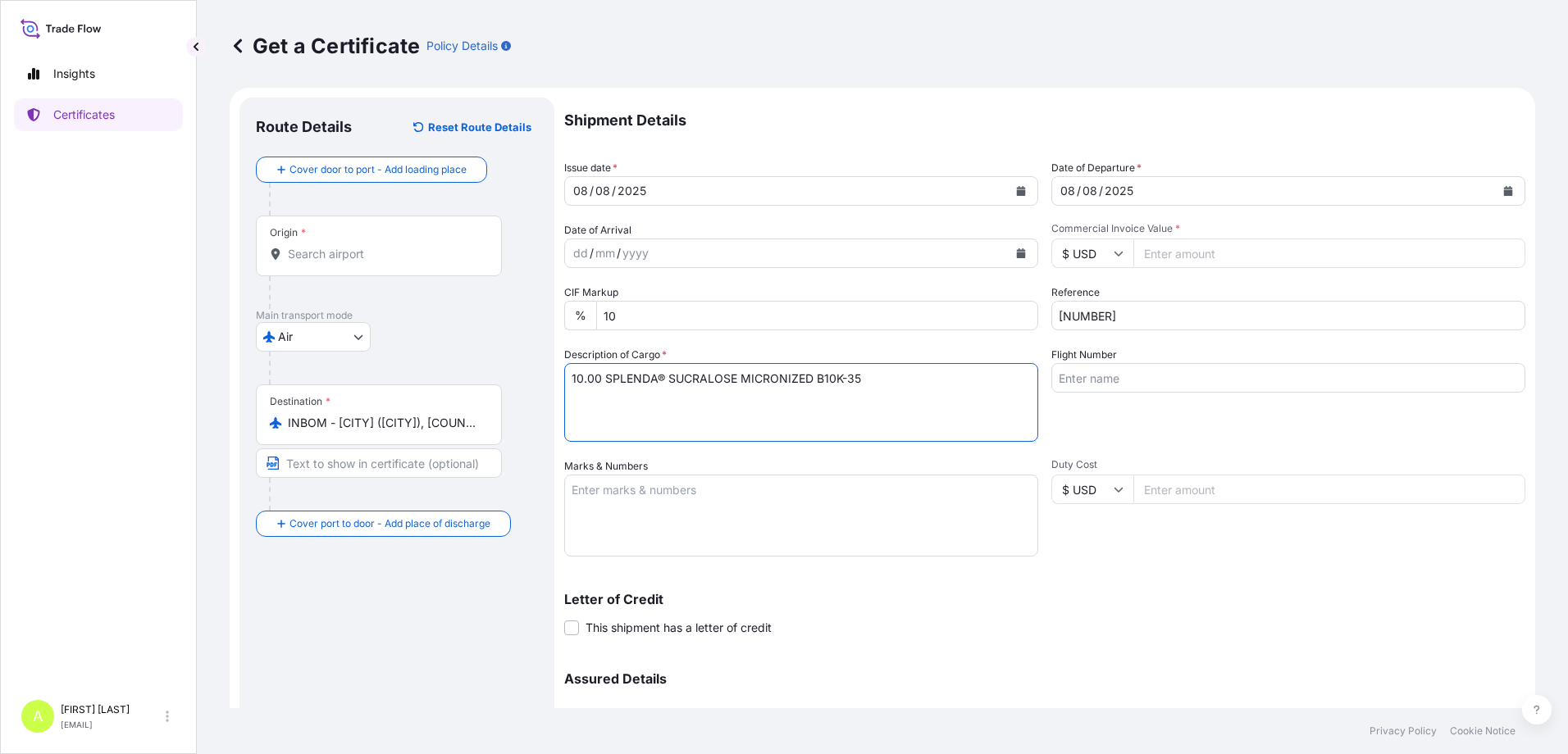 click on "10.00 SPLENDA® SUCRALOSE MICRONIZED B10K-35" at bounding box center (801, 402) 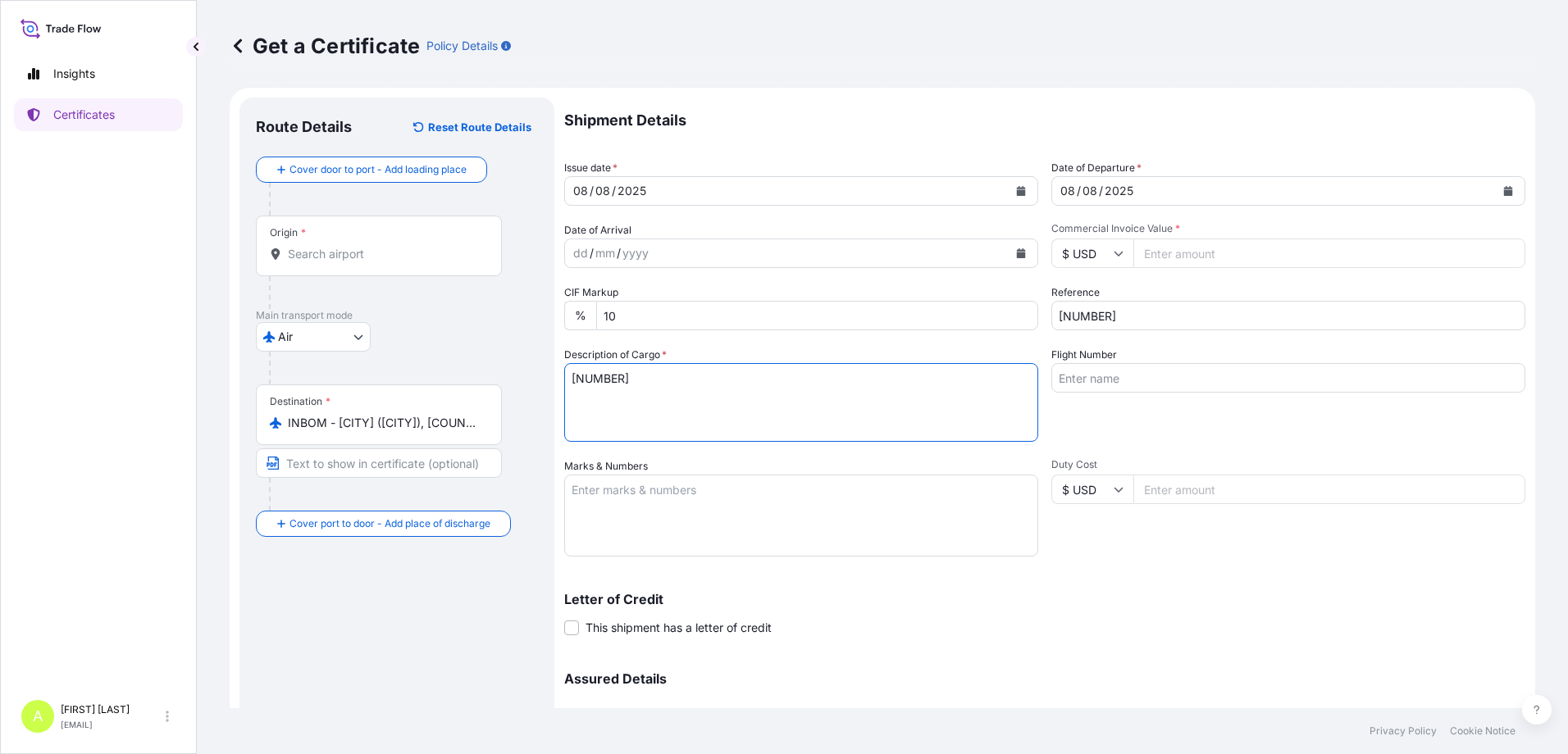 type on "[NUMBER]" 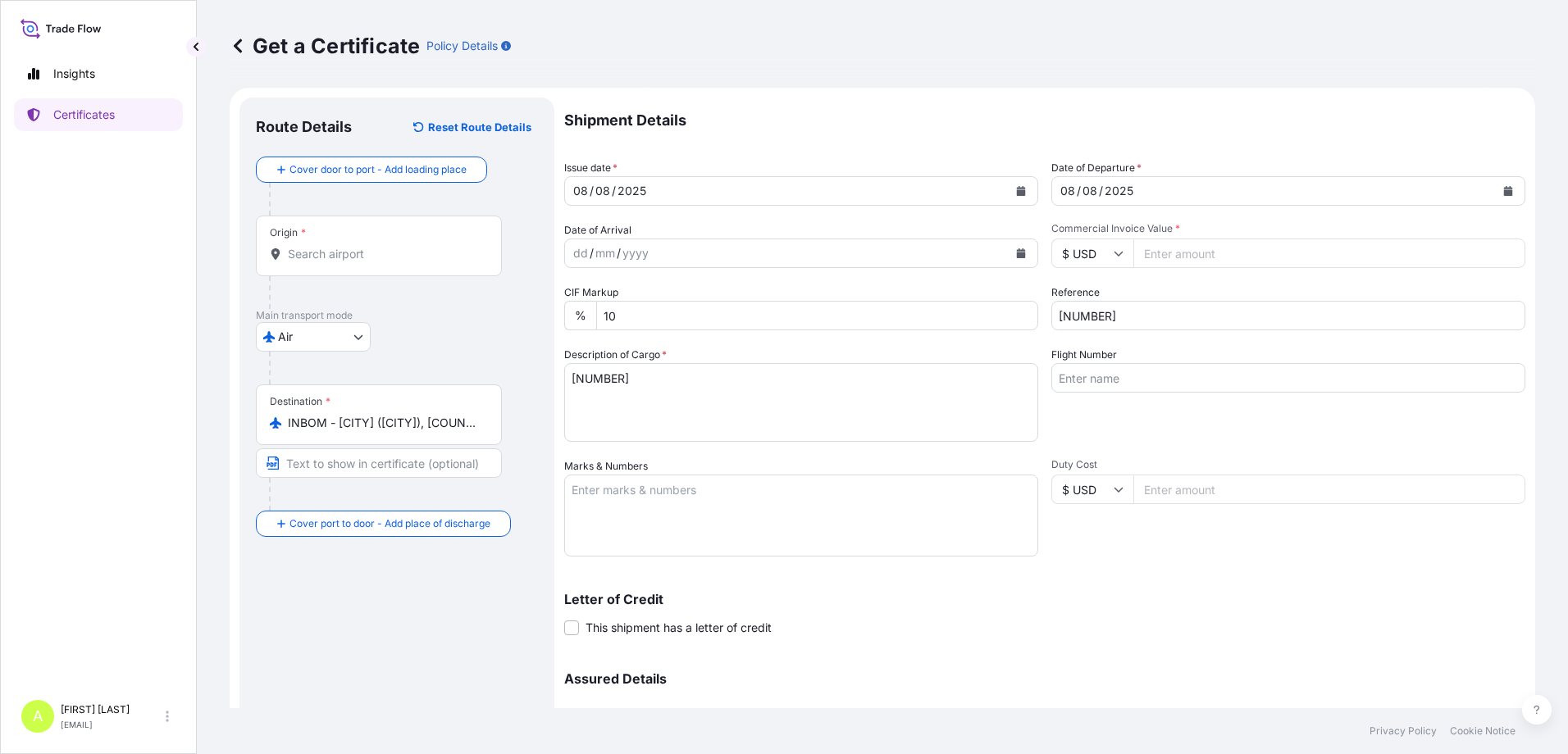 click on "Commercial Invoice Value    *" at bounding box center (1329, 253) 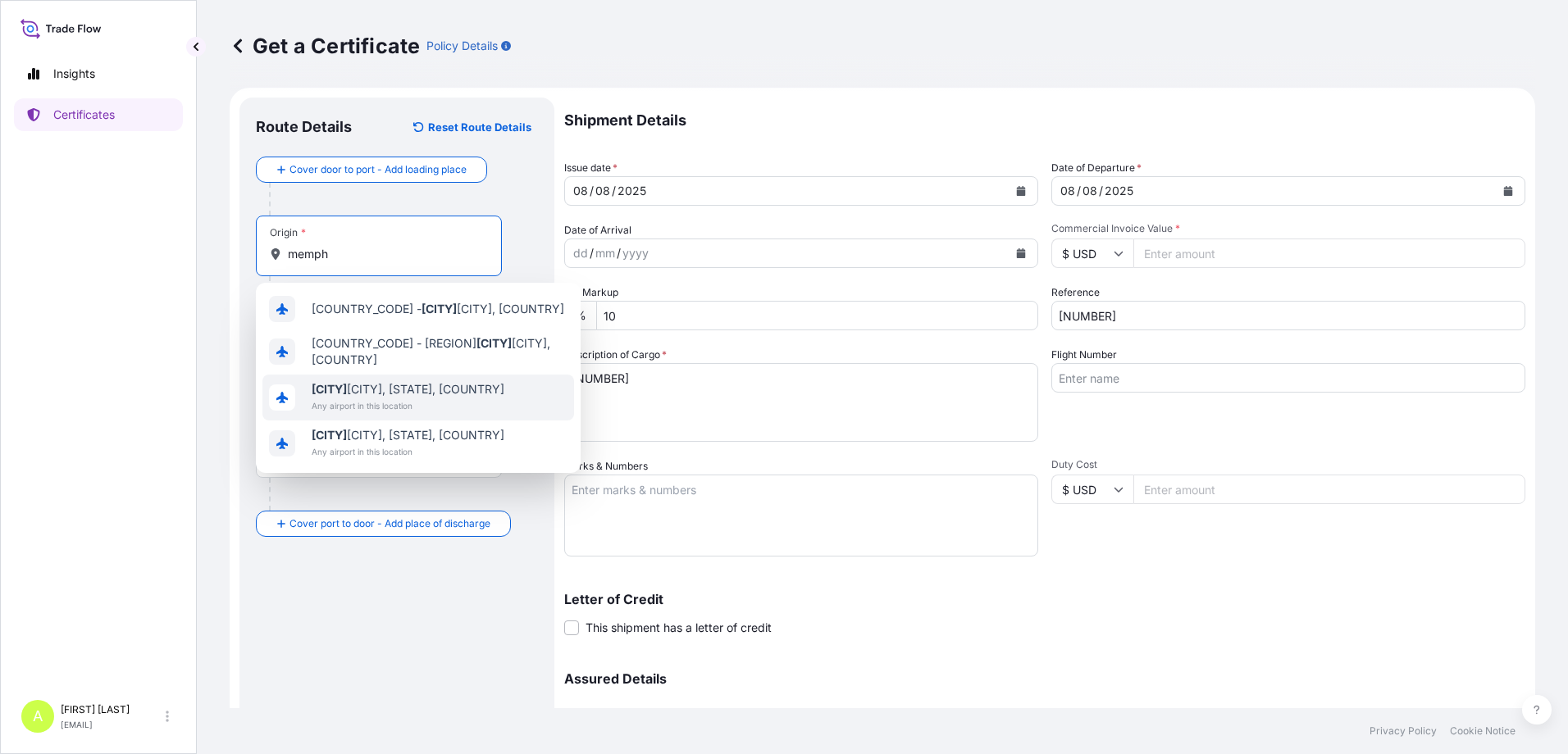 click on "[CITY], [STATE], [COUNTRY]" at bounding box center (408, 389) 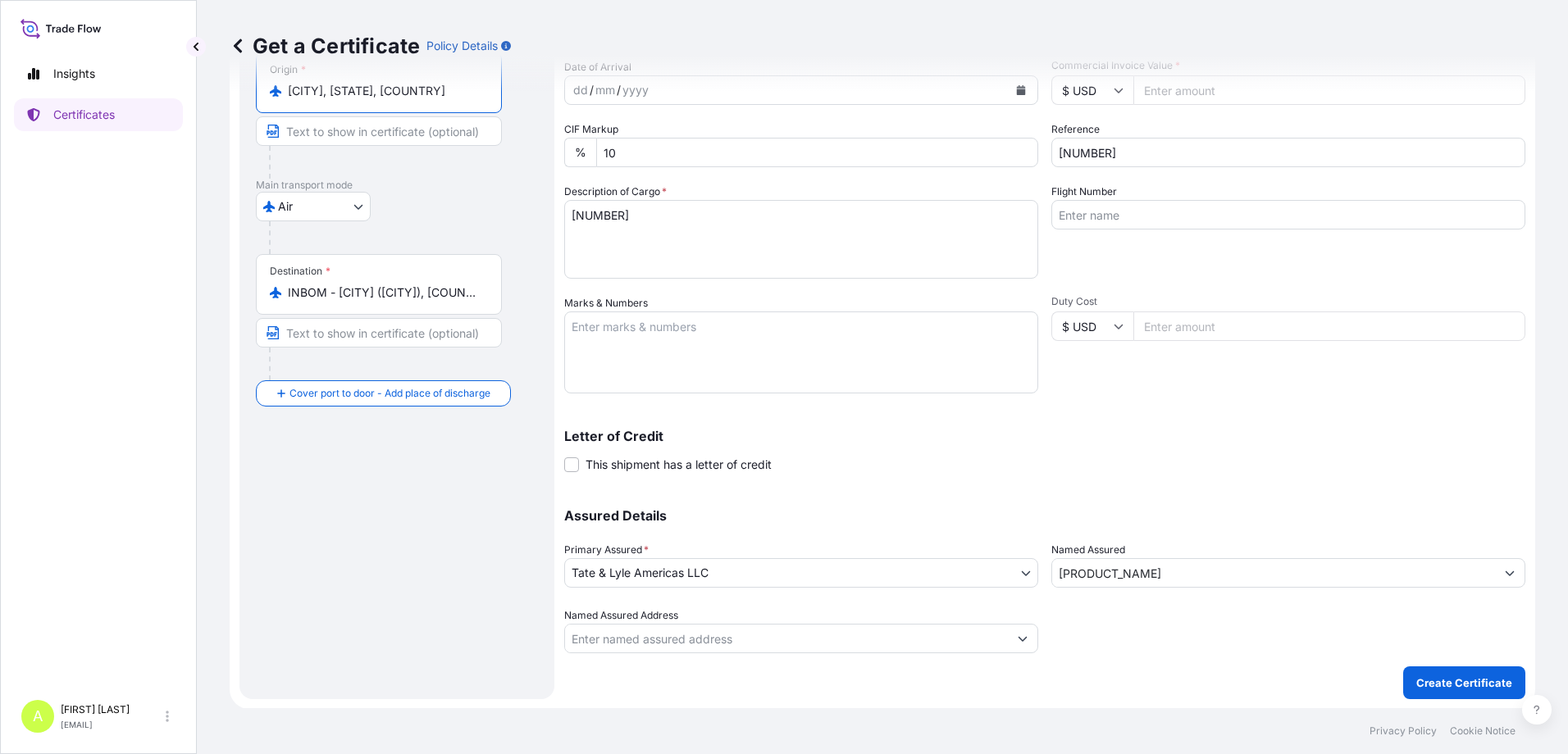 scroll, scrollTop: 168, scrollLeft: 0, axis: vertical 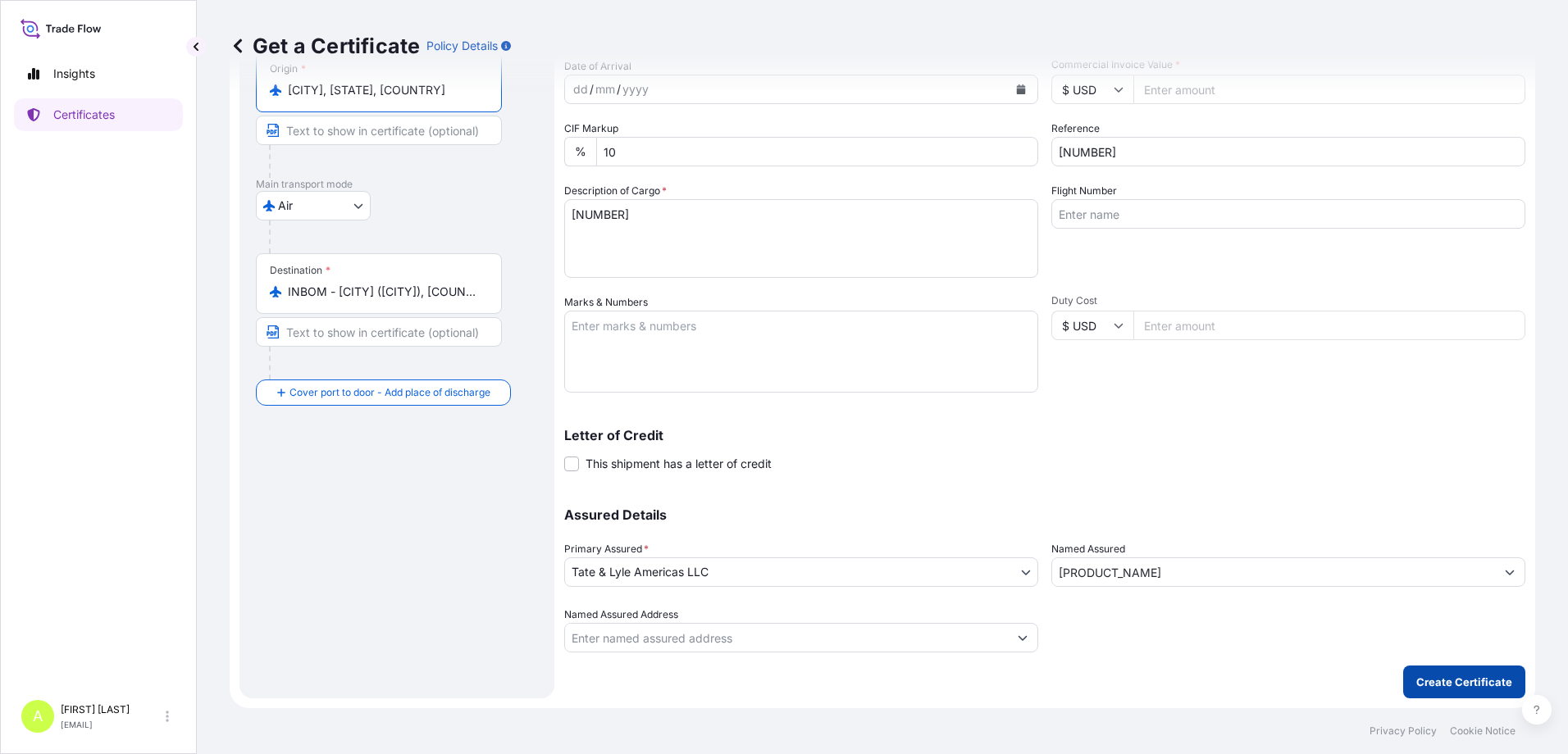 type on "[CITY], [STATE], [COUNTRY]" 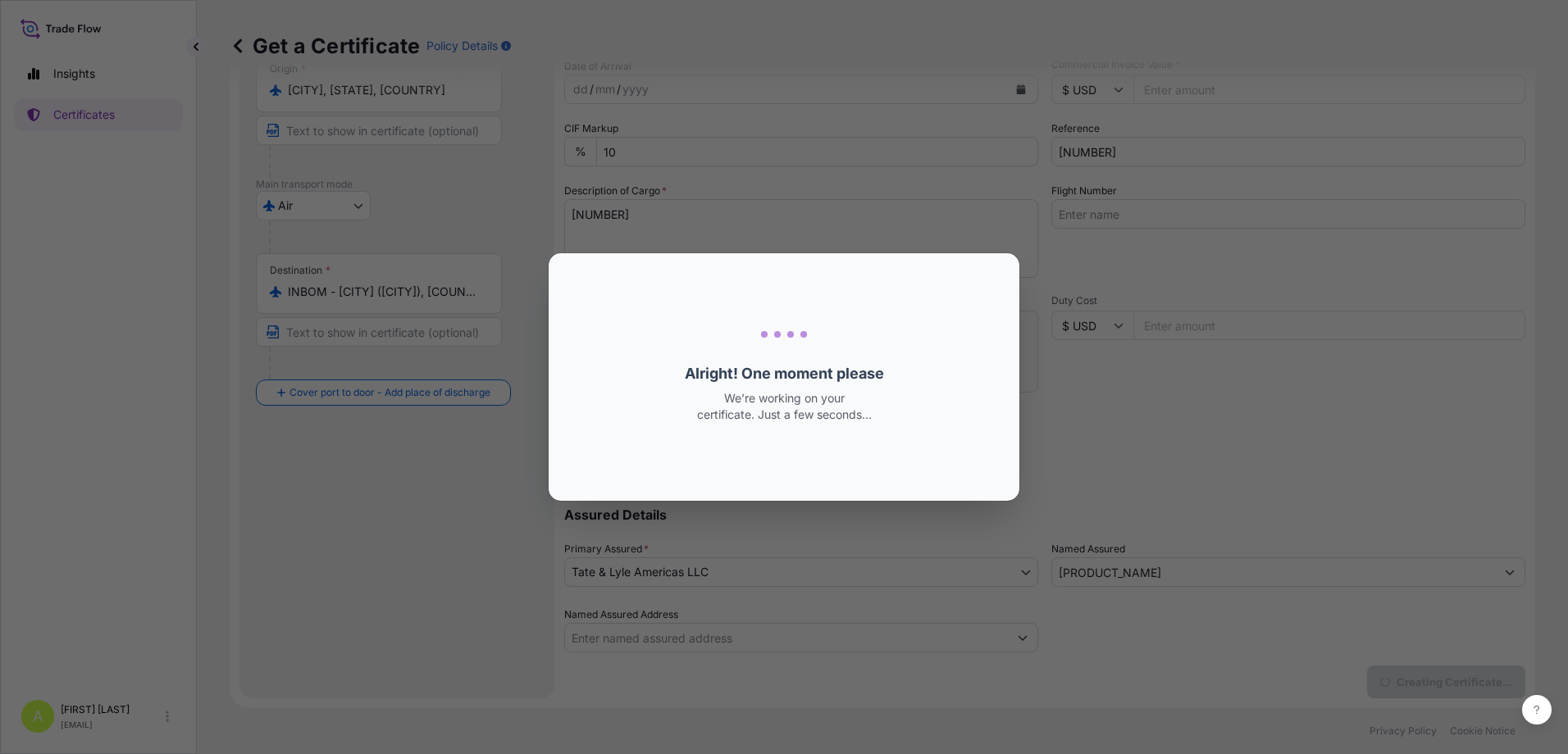 scroll, scrollTop: 0, scrollLeft: 0, axis: both 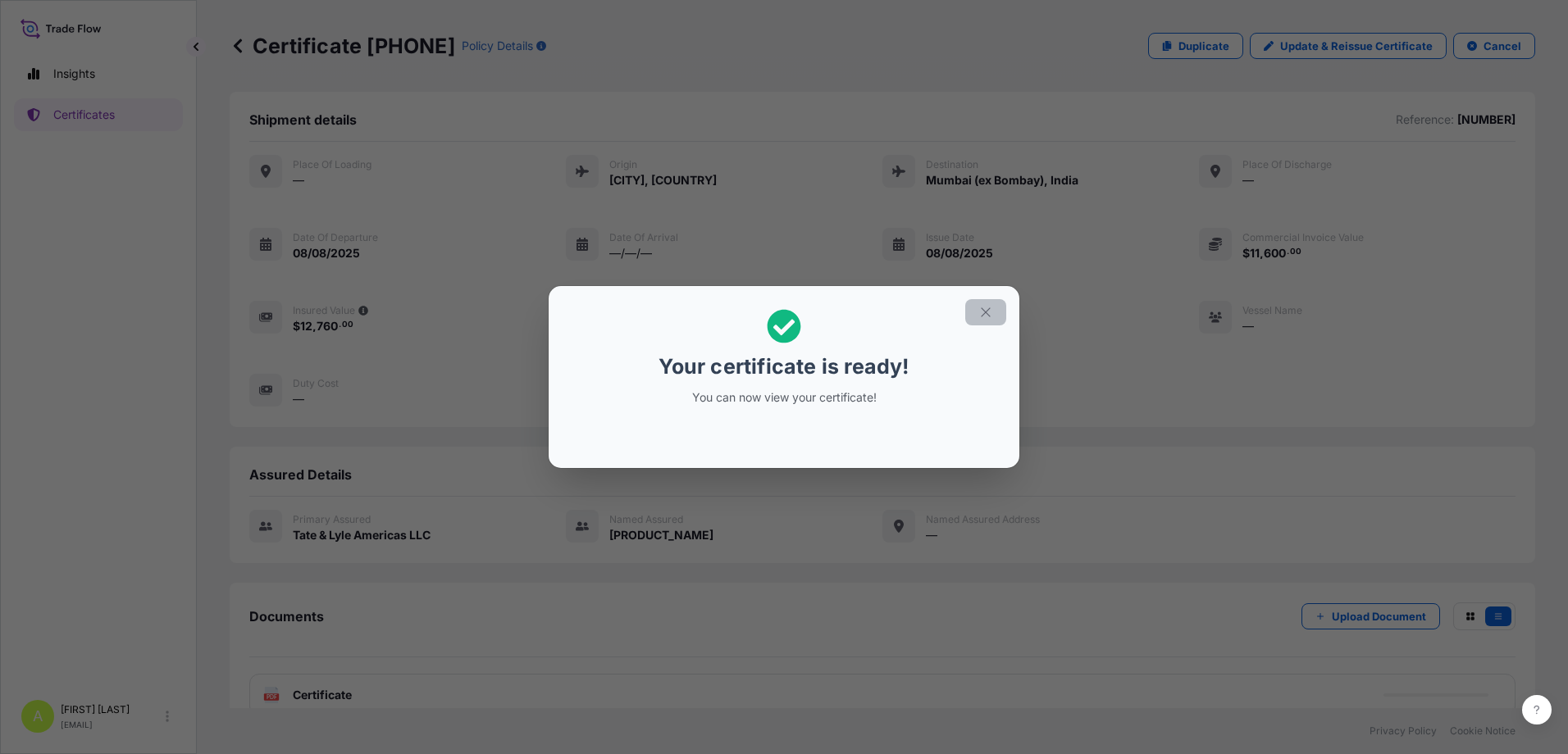 click at bounding box center (986, 312) 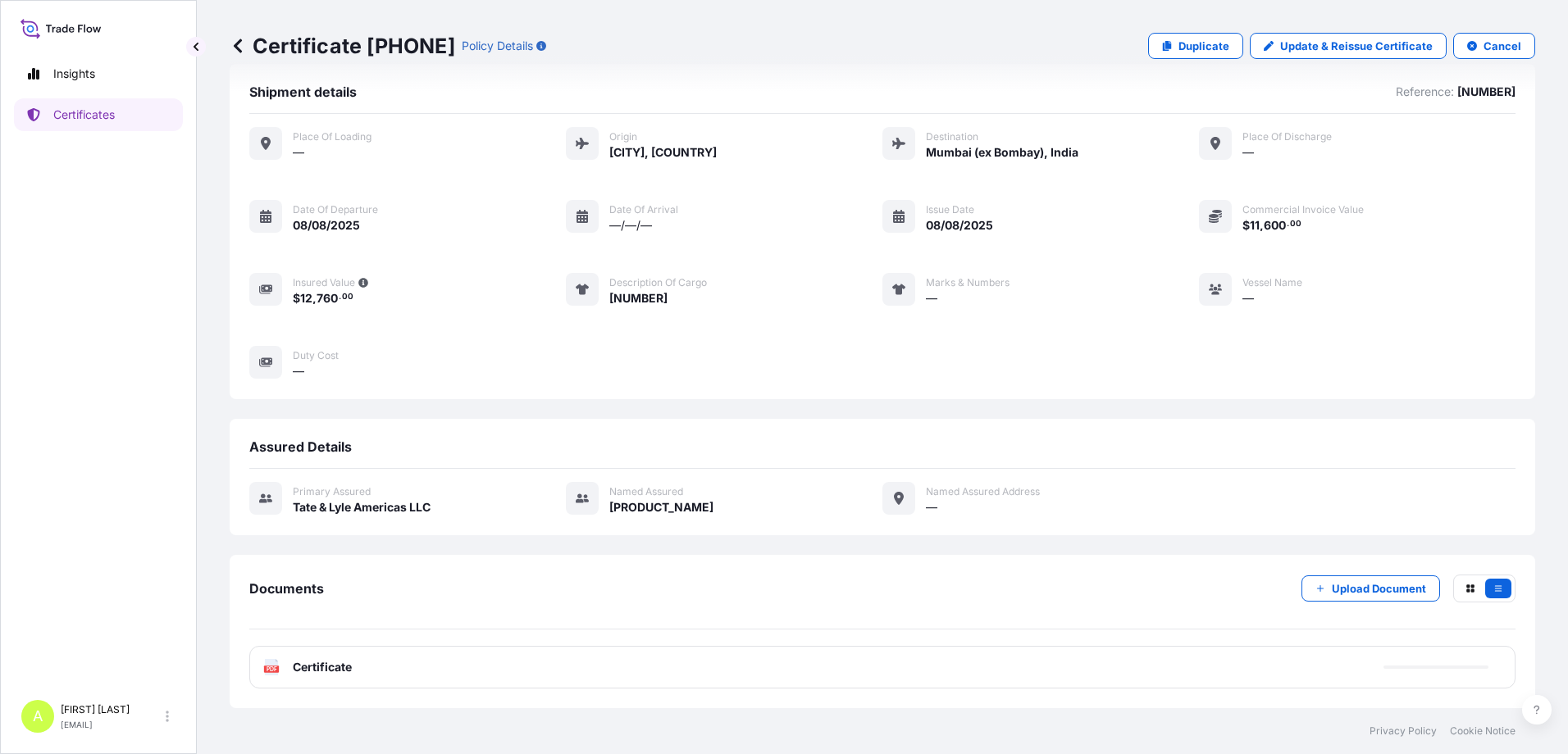 scroll, scrollTop: 44, scrollLeft: 0, axis: vertical 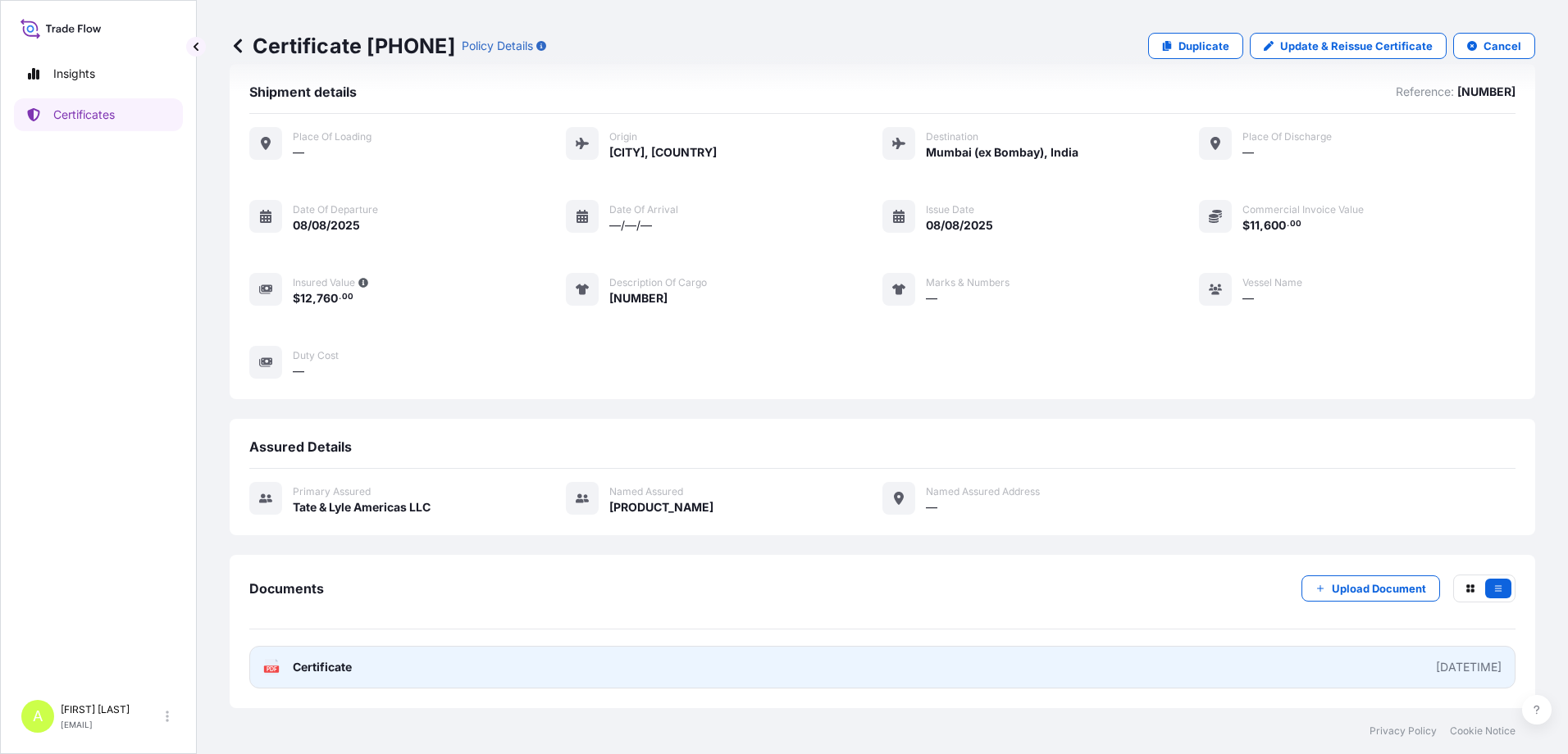 click on "PDF Certificate [DATETIME]" at bounding box center (882, 667) 